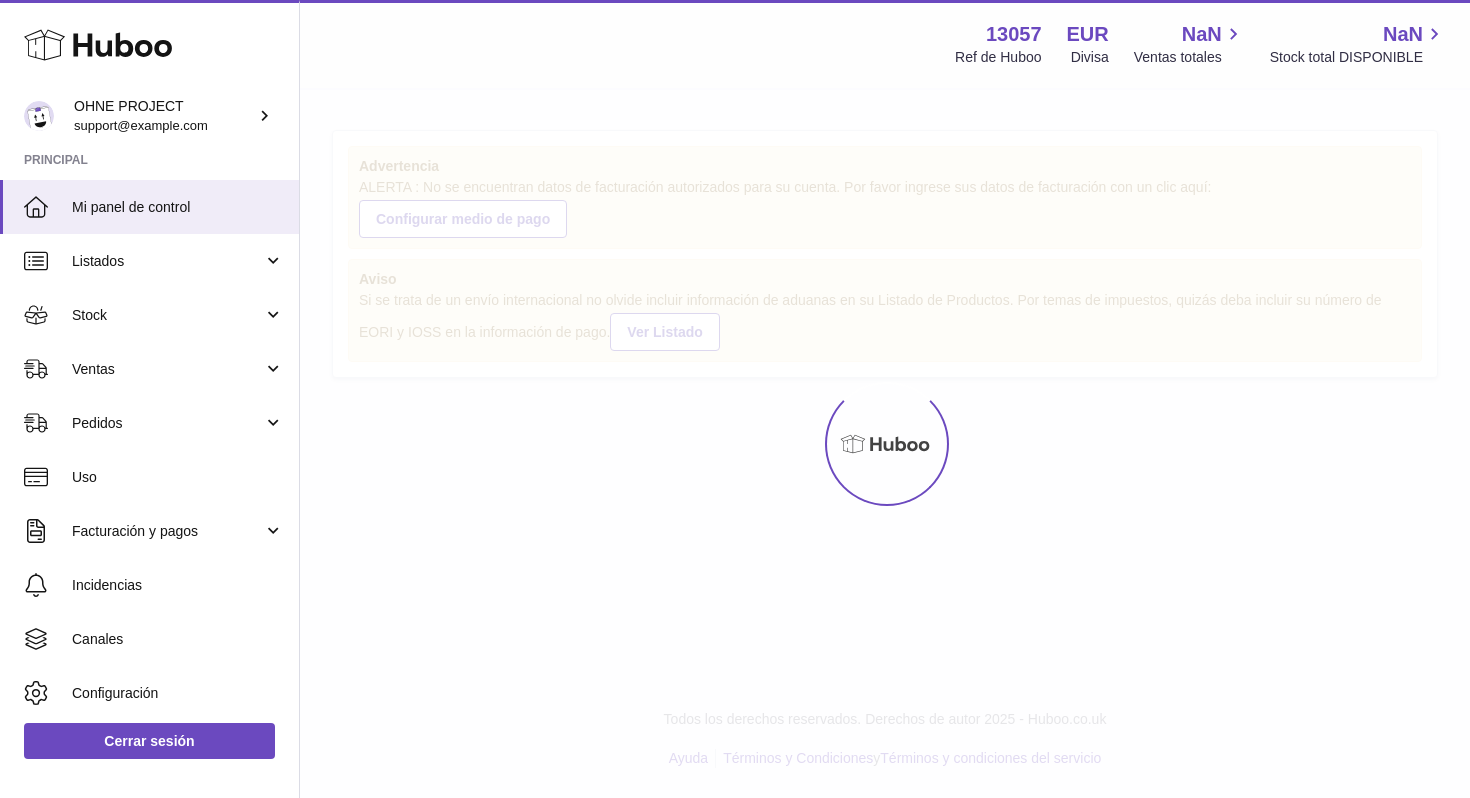scroll, scrollTop: 0, scrollLeft: 0, axis: both 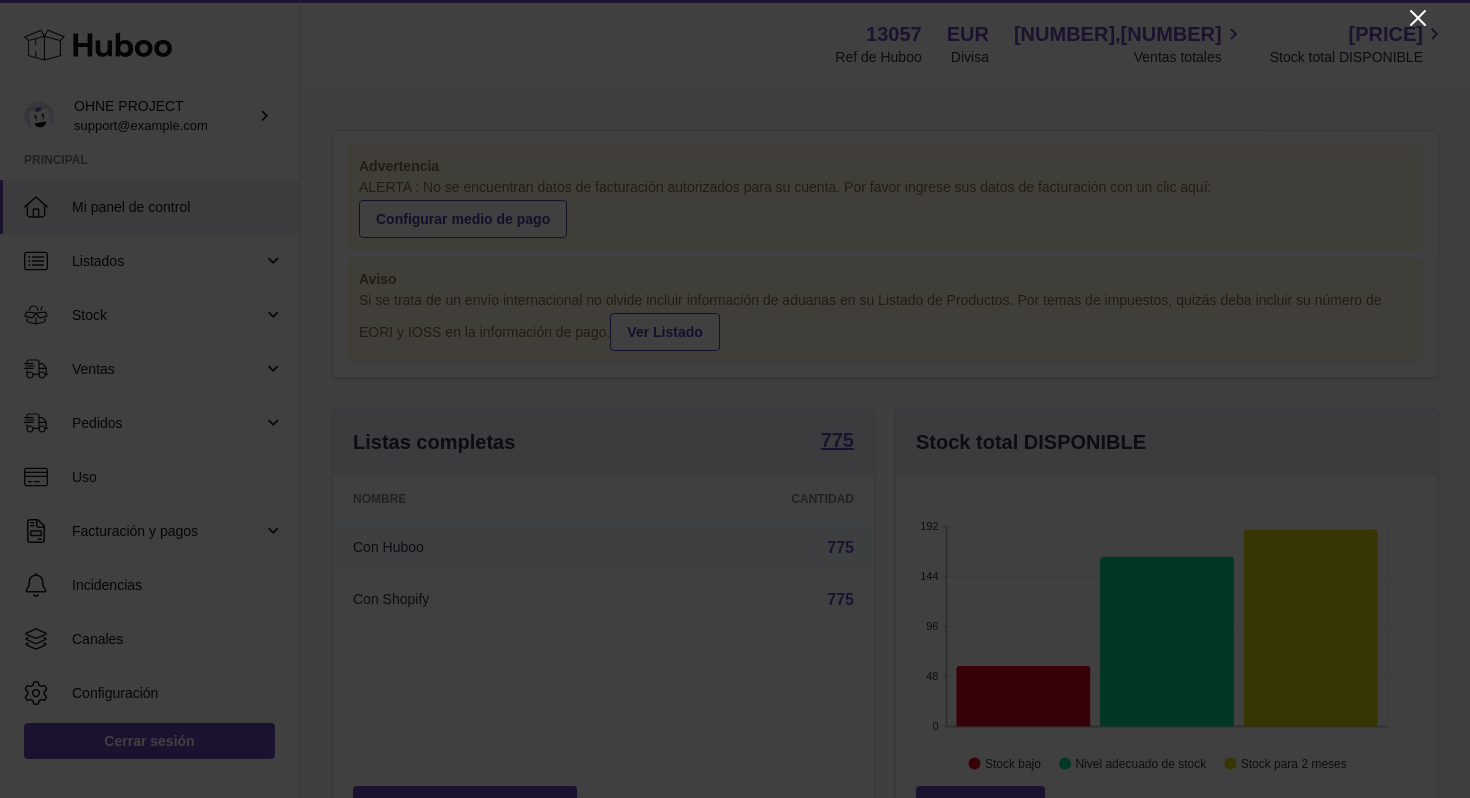 click 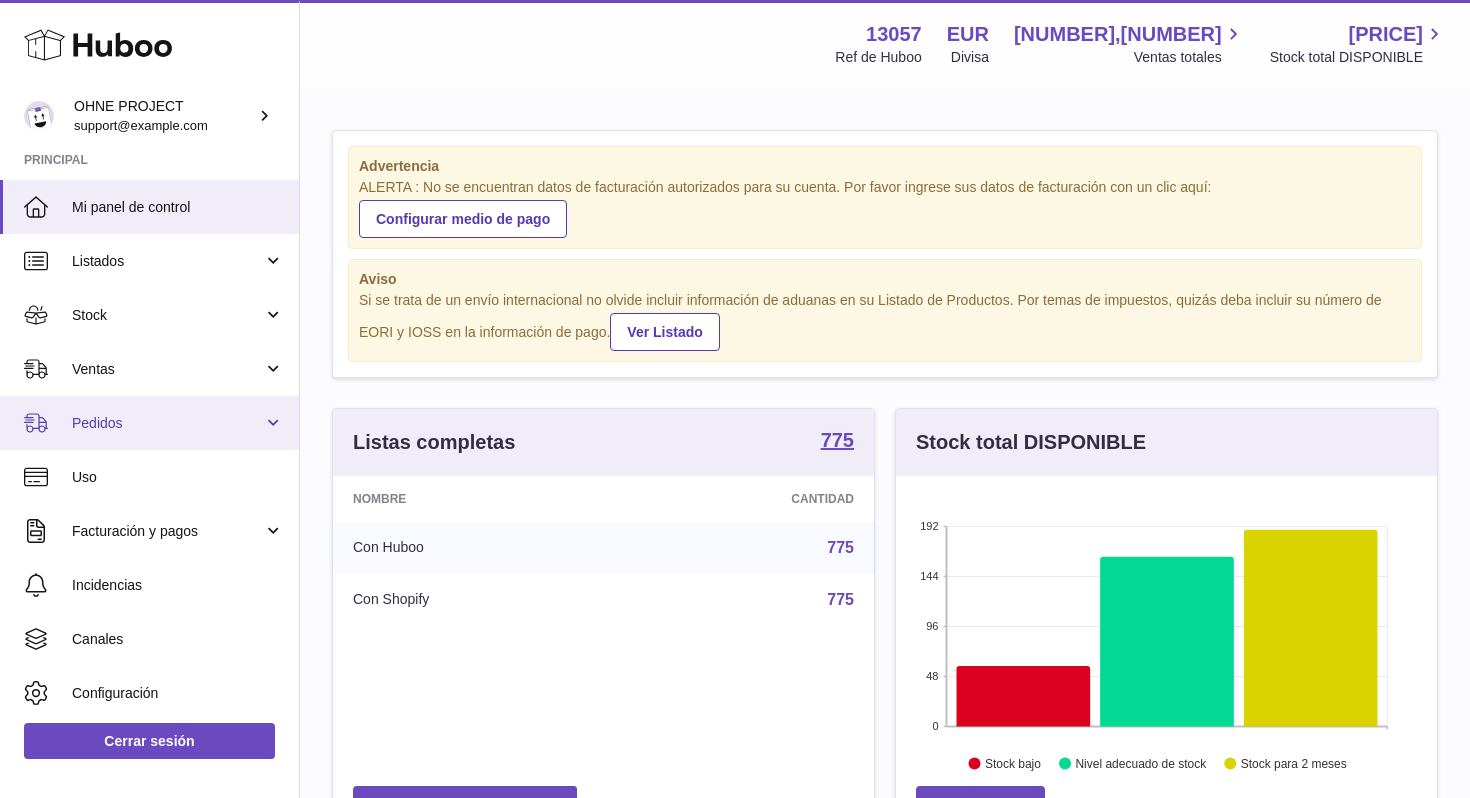 click on "Pedidos" at bounding box center [167, 423] 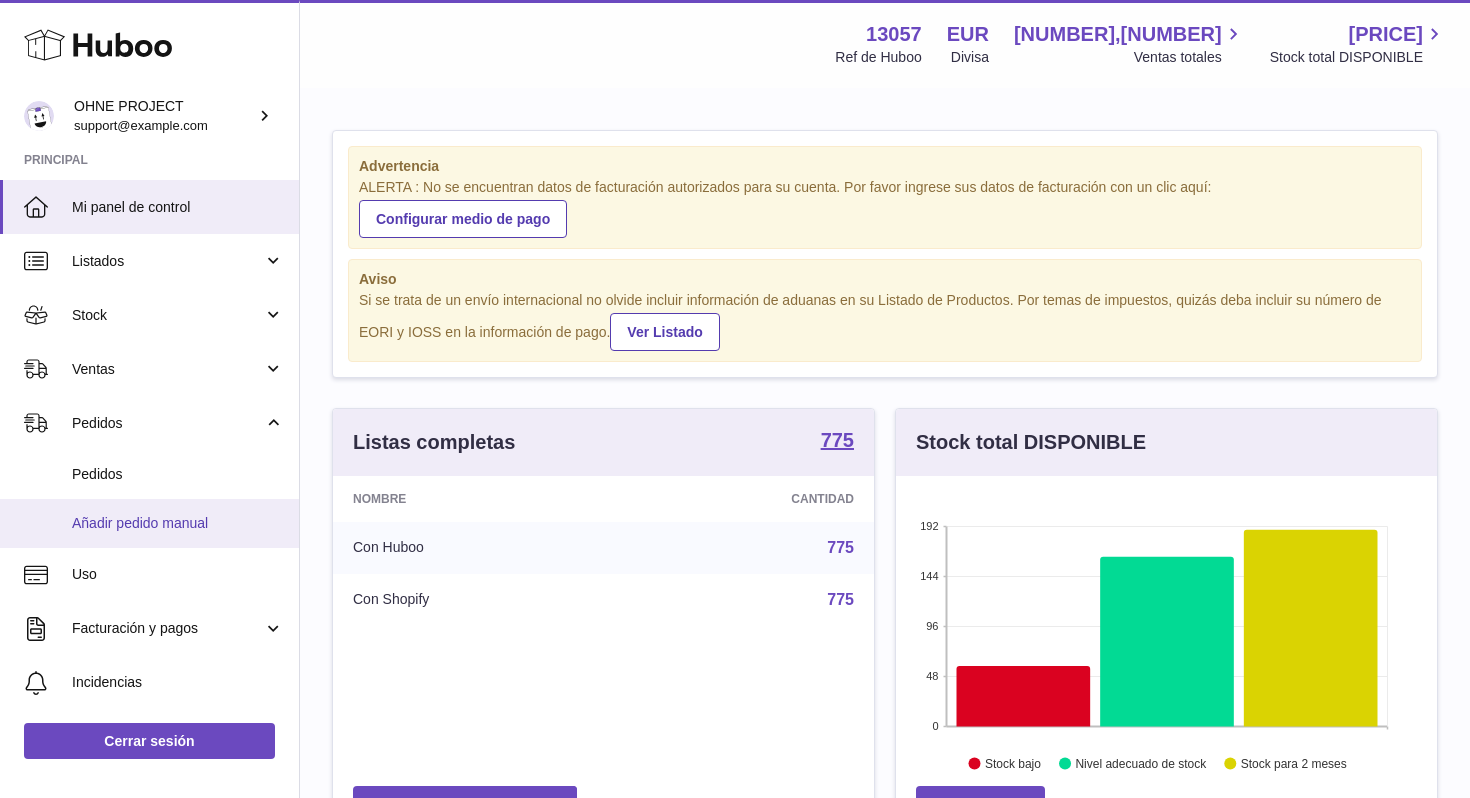 click on "Añadir pedido manual" at bounding box center [178, 523] 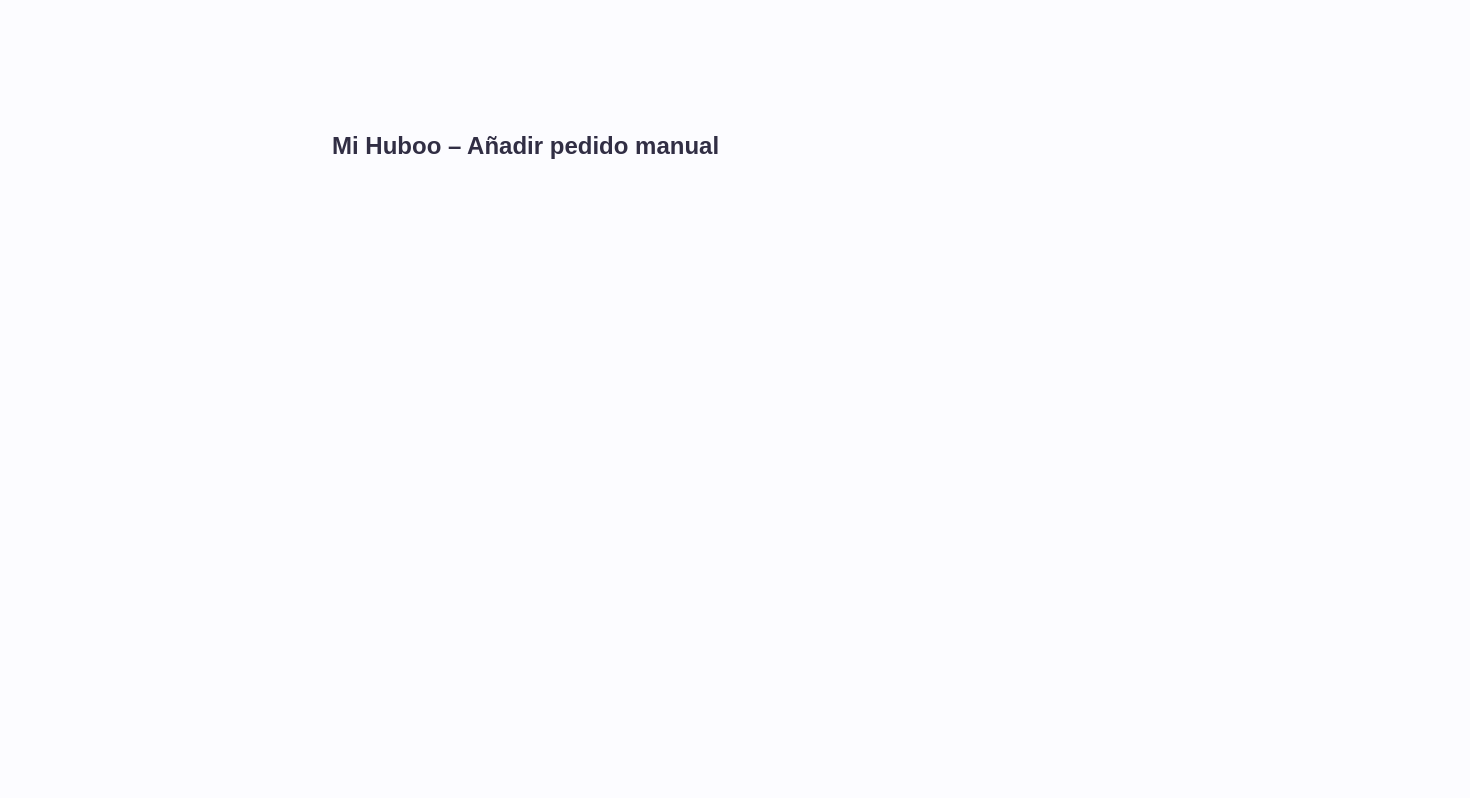 scroll, scrollTop: 0, scrollLeft: 0, axis: both 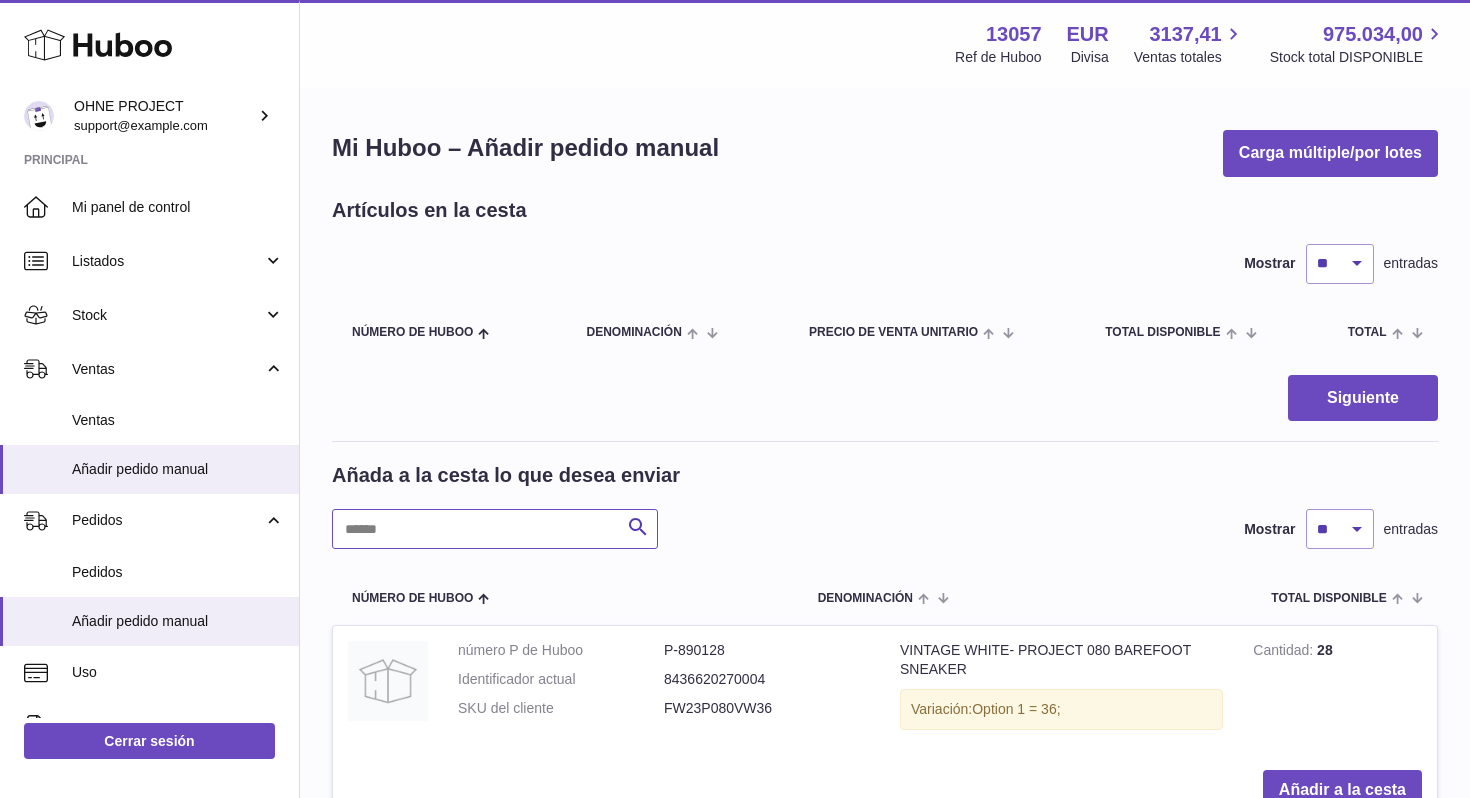 click at bounding box center [495, 529] 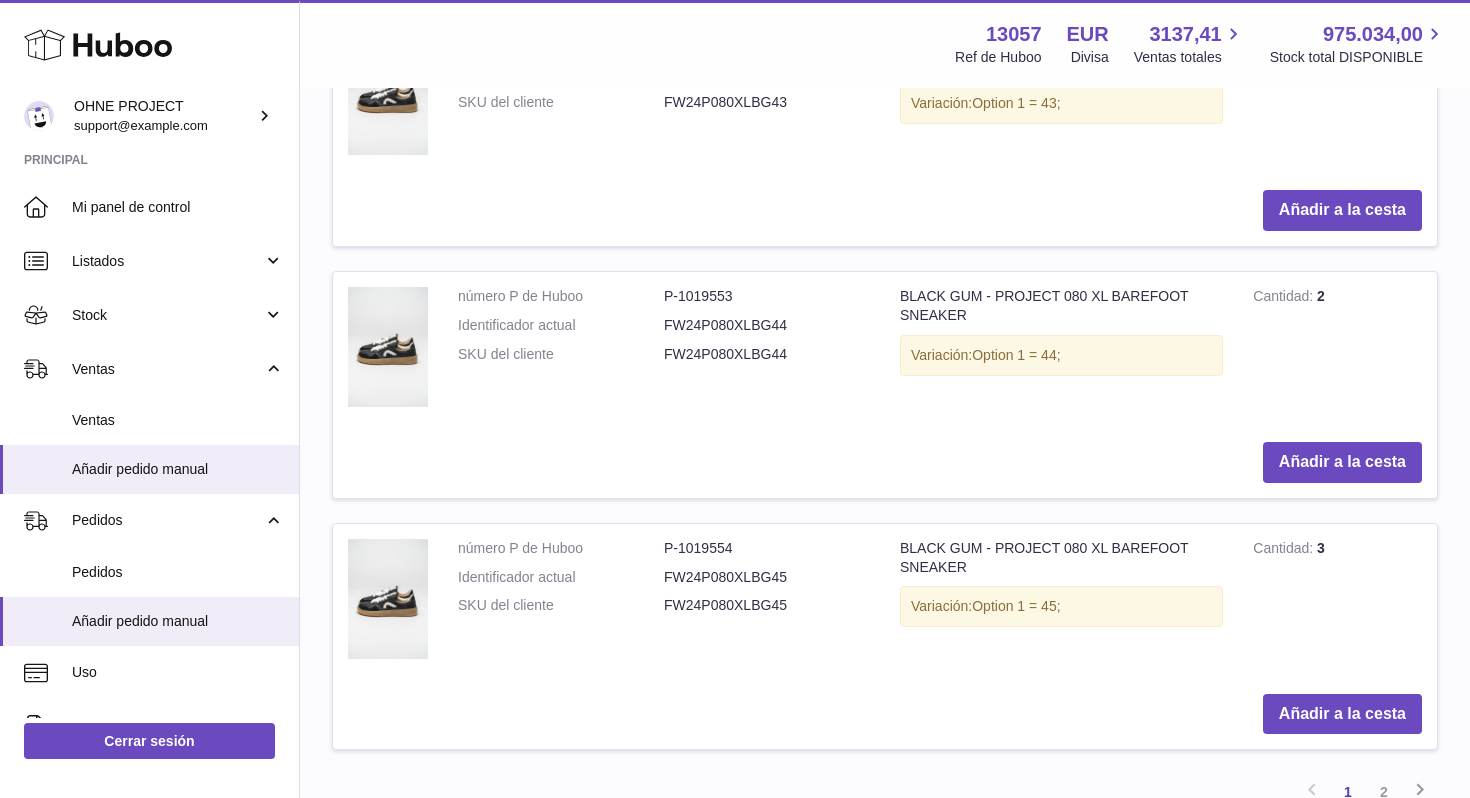 scroll, scrollTop: 2386, scrollLeft: 0, axis: vertical 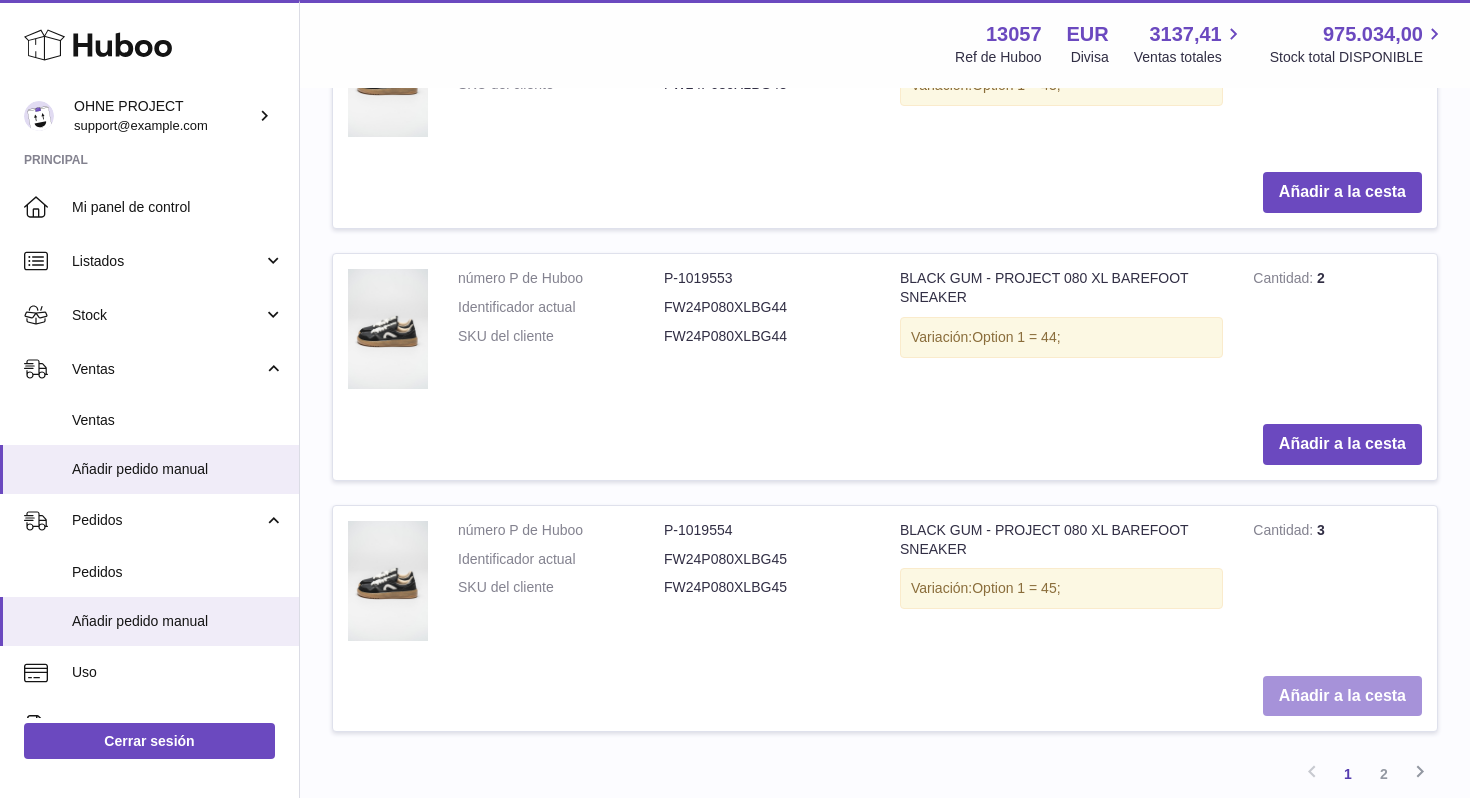 type on "*********" 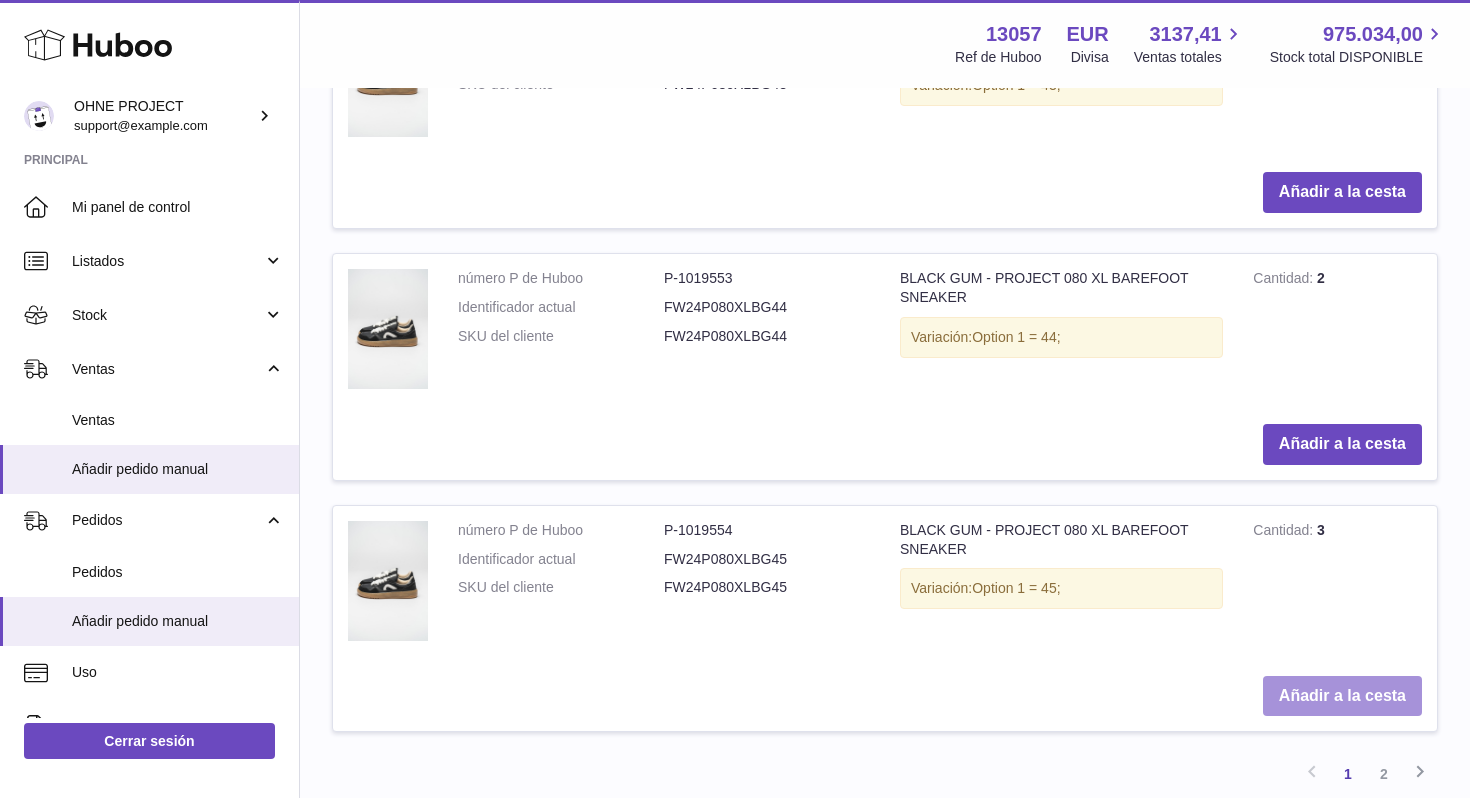 click on "Añadir a la cesta" at bounding box center [1342, 696] 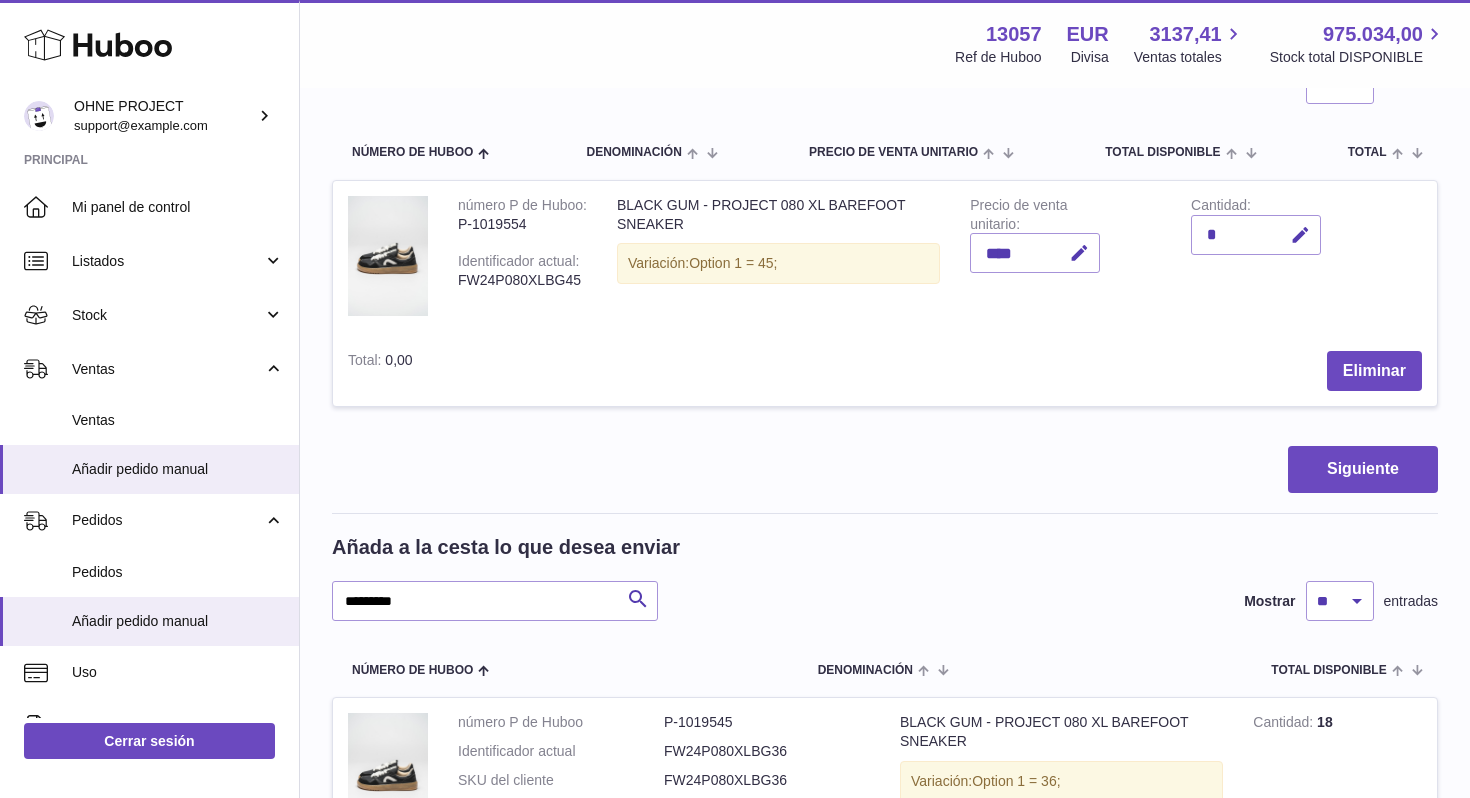 scroll, scrollTop: 0, scrollLeft: 0, axis: both 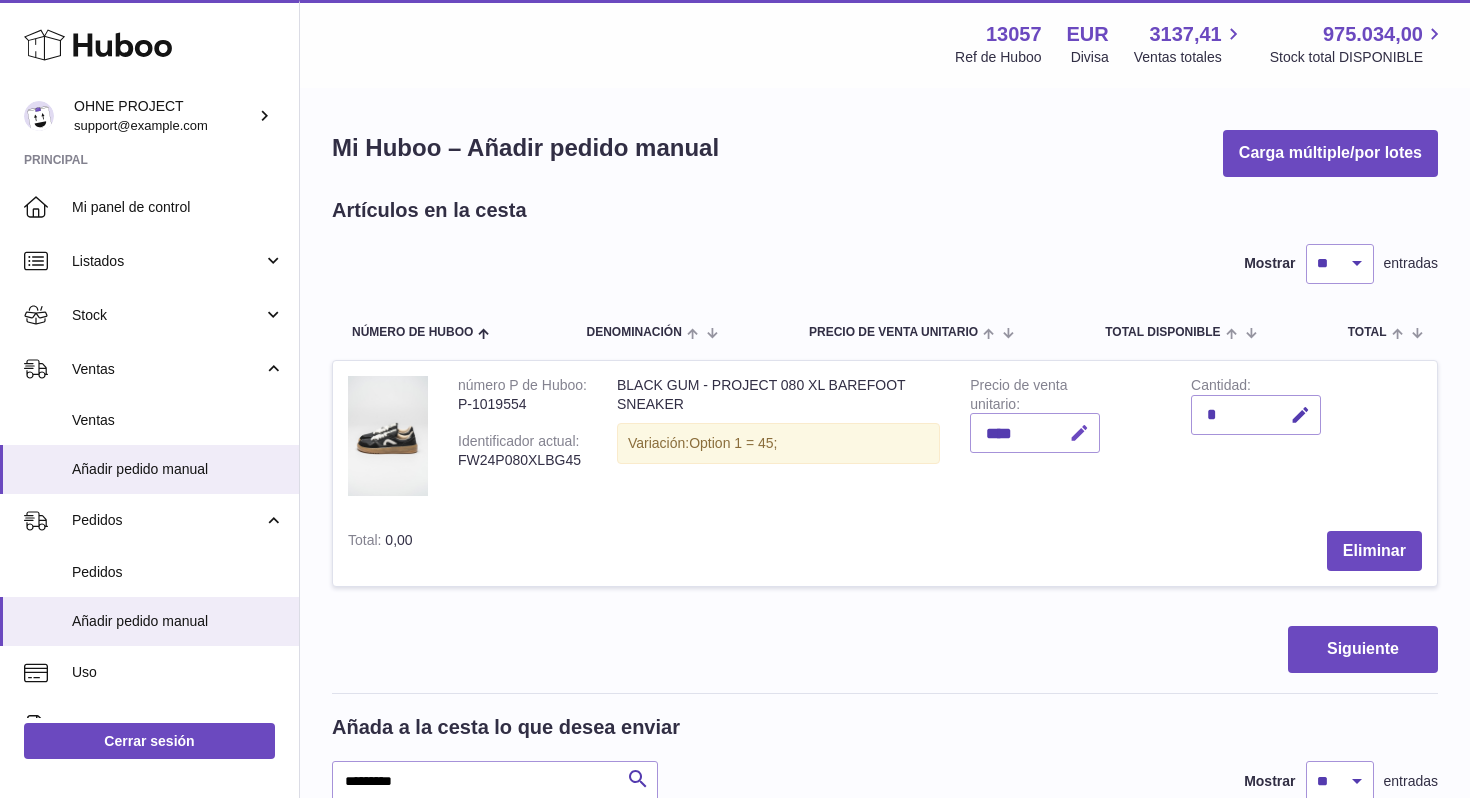 click at bounding box center (1079, 433) 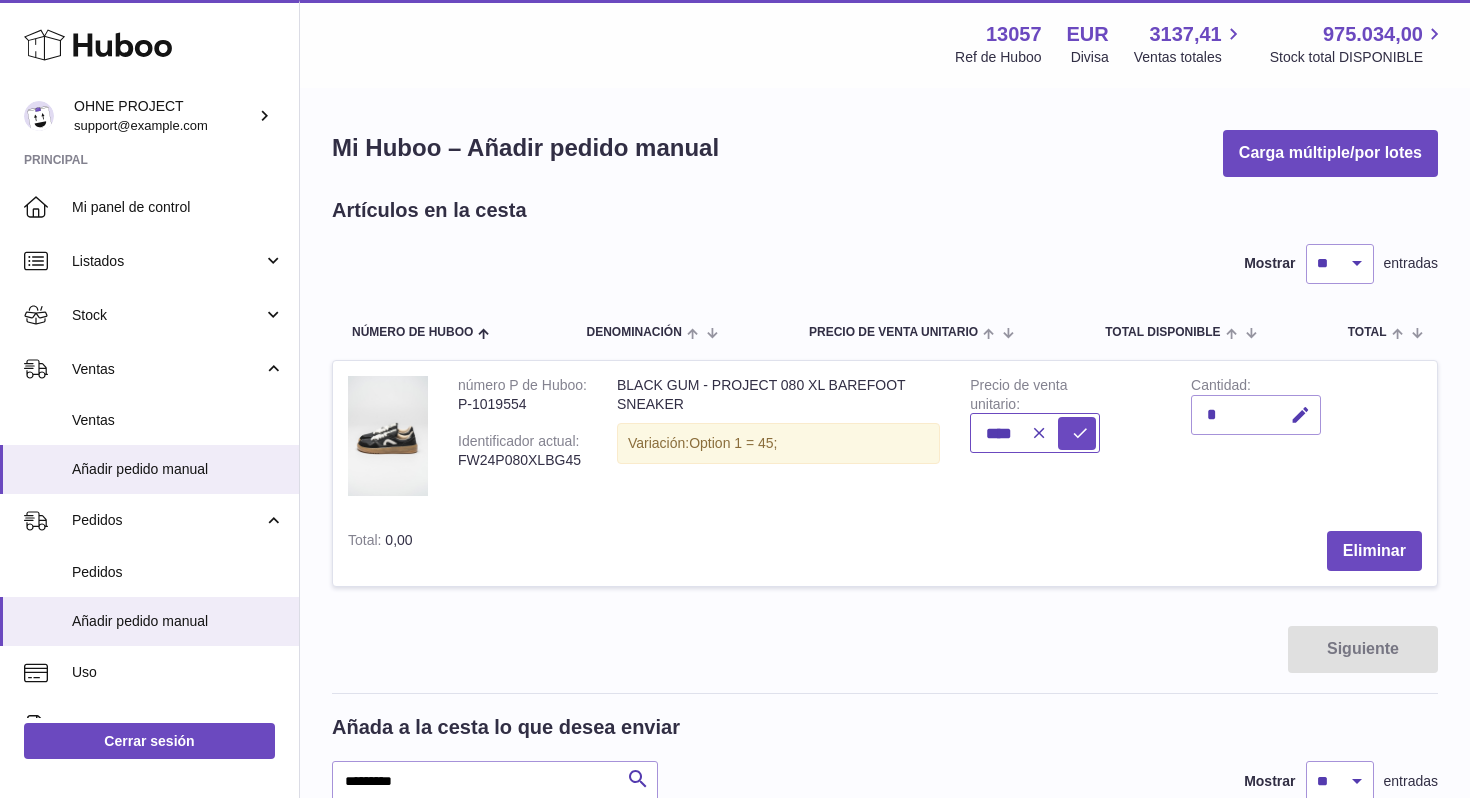 click on "****" at bounding box center (1035, 433) 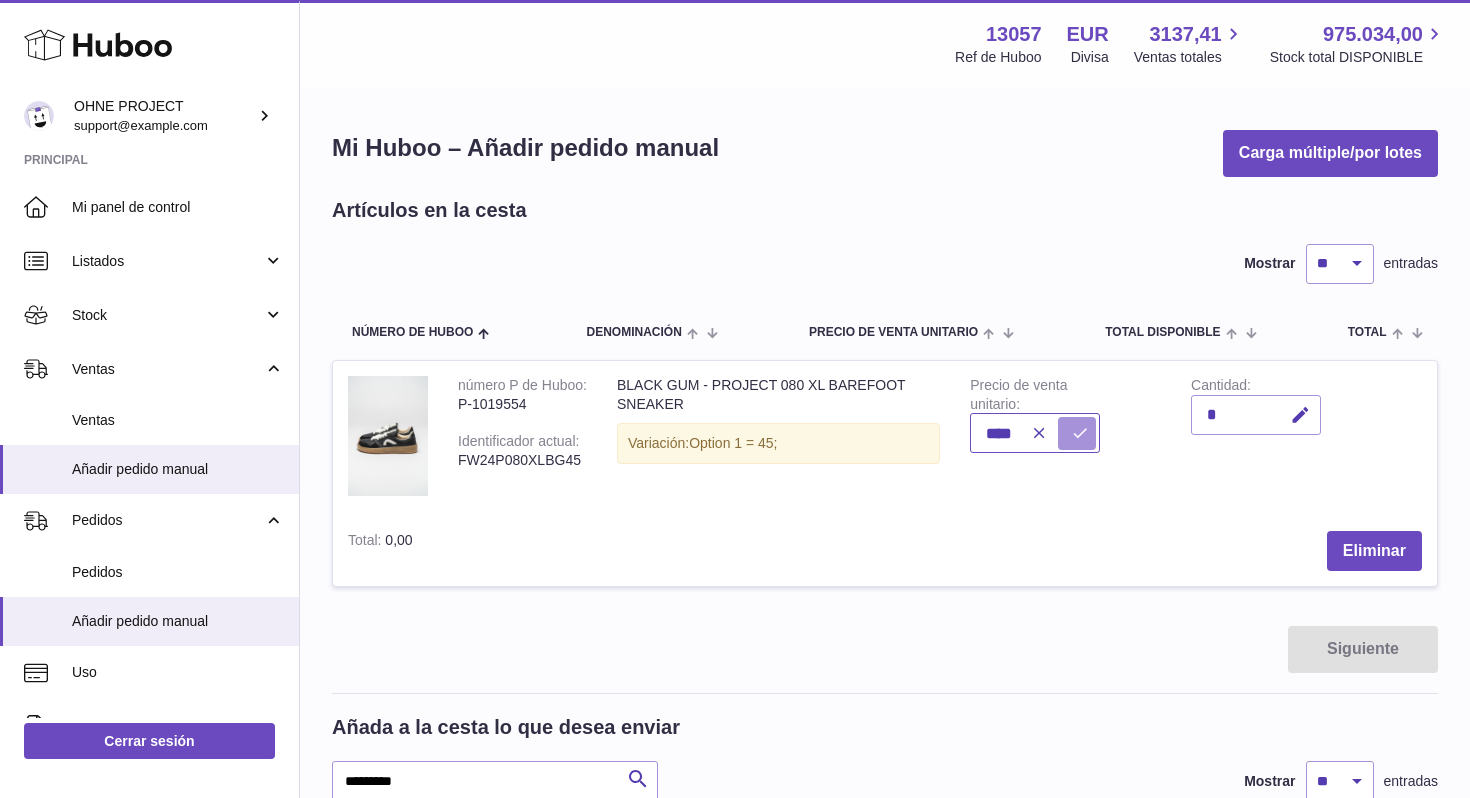 type on "****" 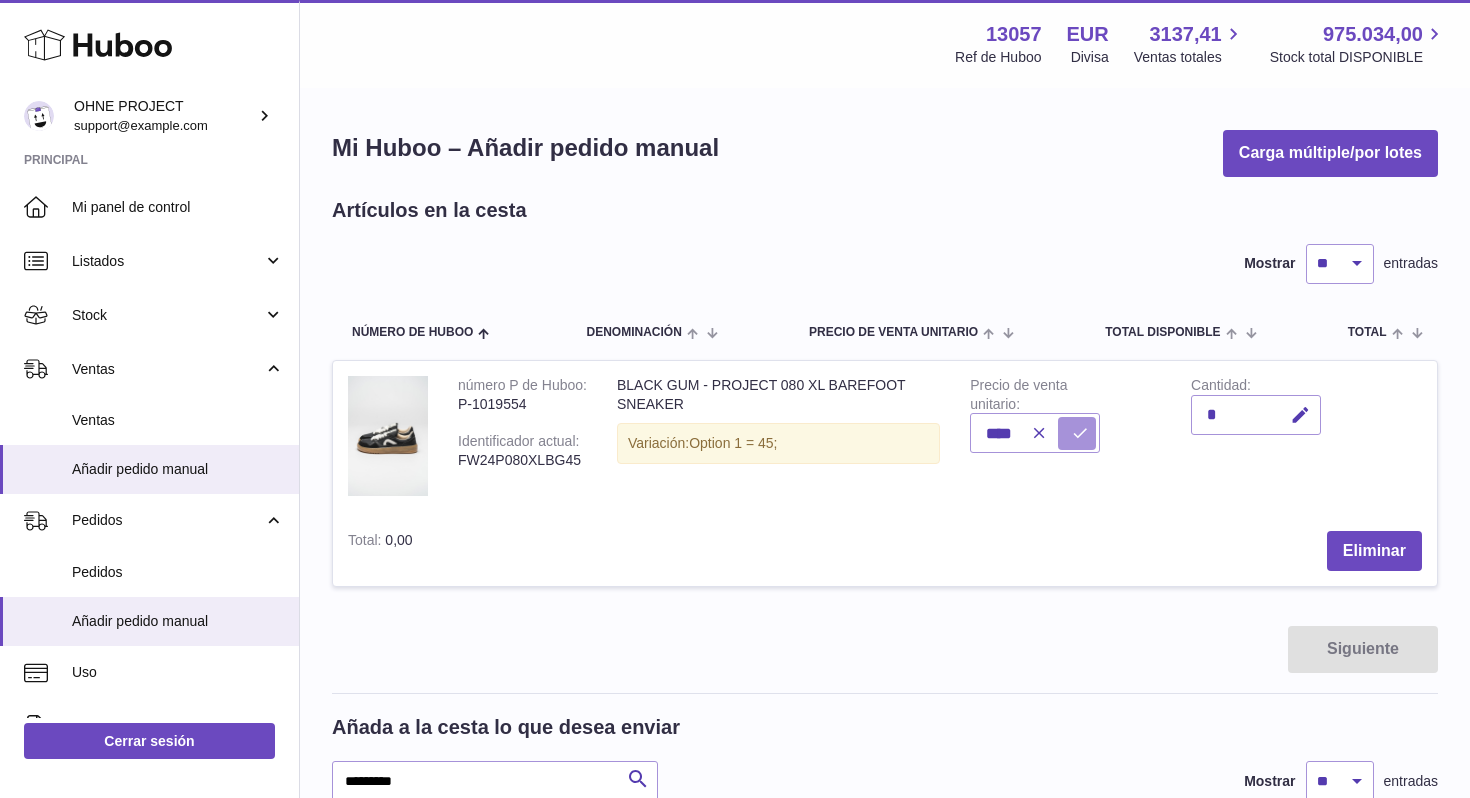 click at bounding box center [1080, 433] 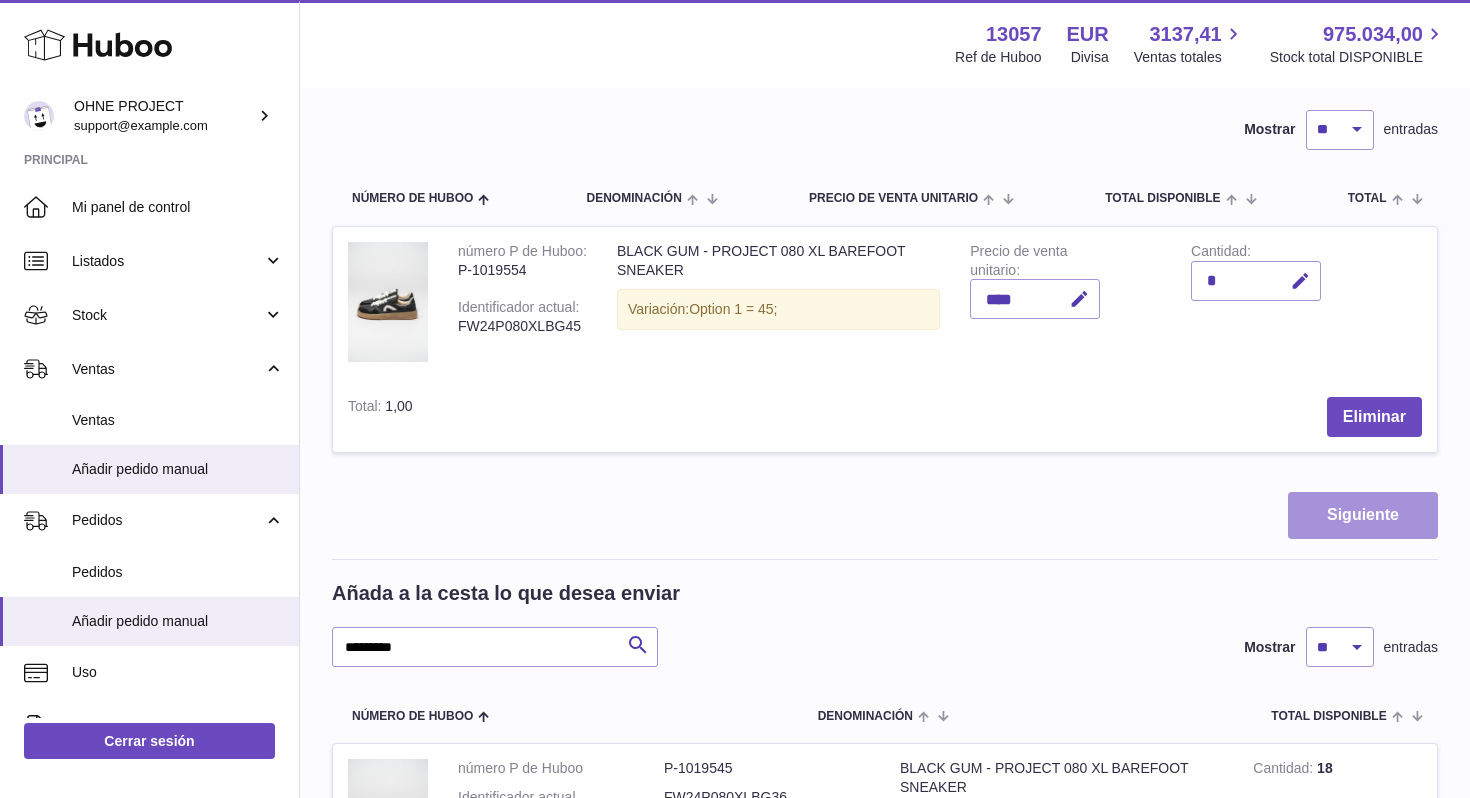 scroll, scrollTop: 222, scrollLeft: 0, axis: vertical 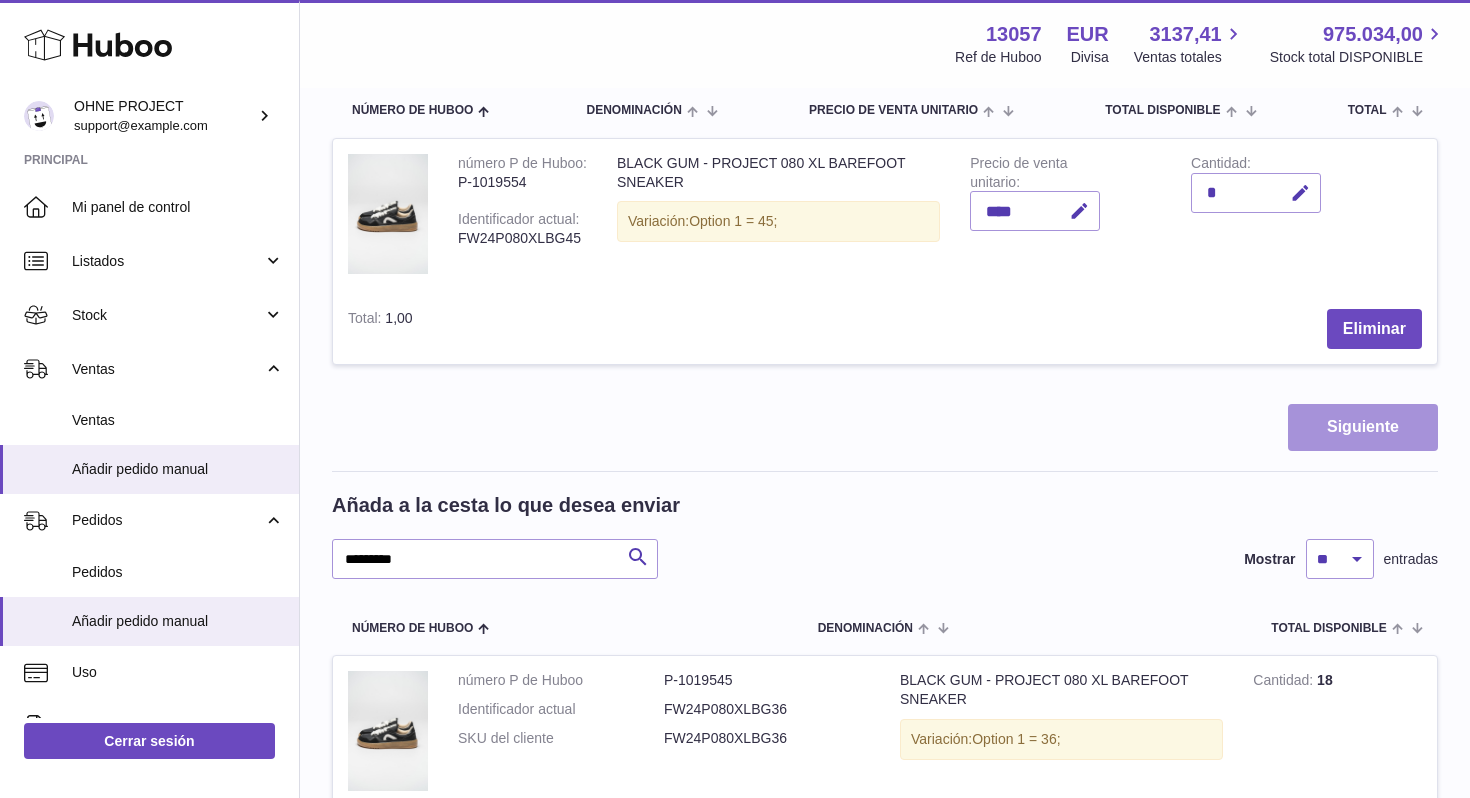 click on "Siguiente" at bounding box center (1363, 427) 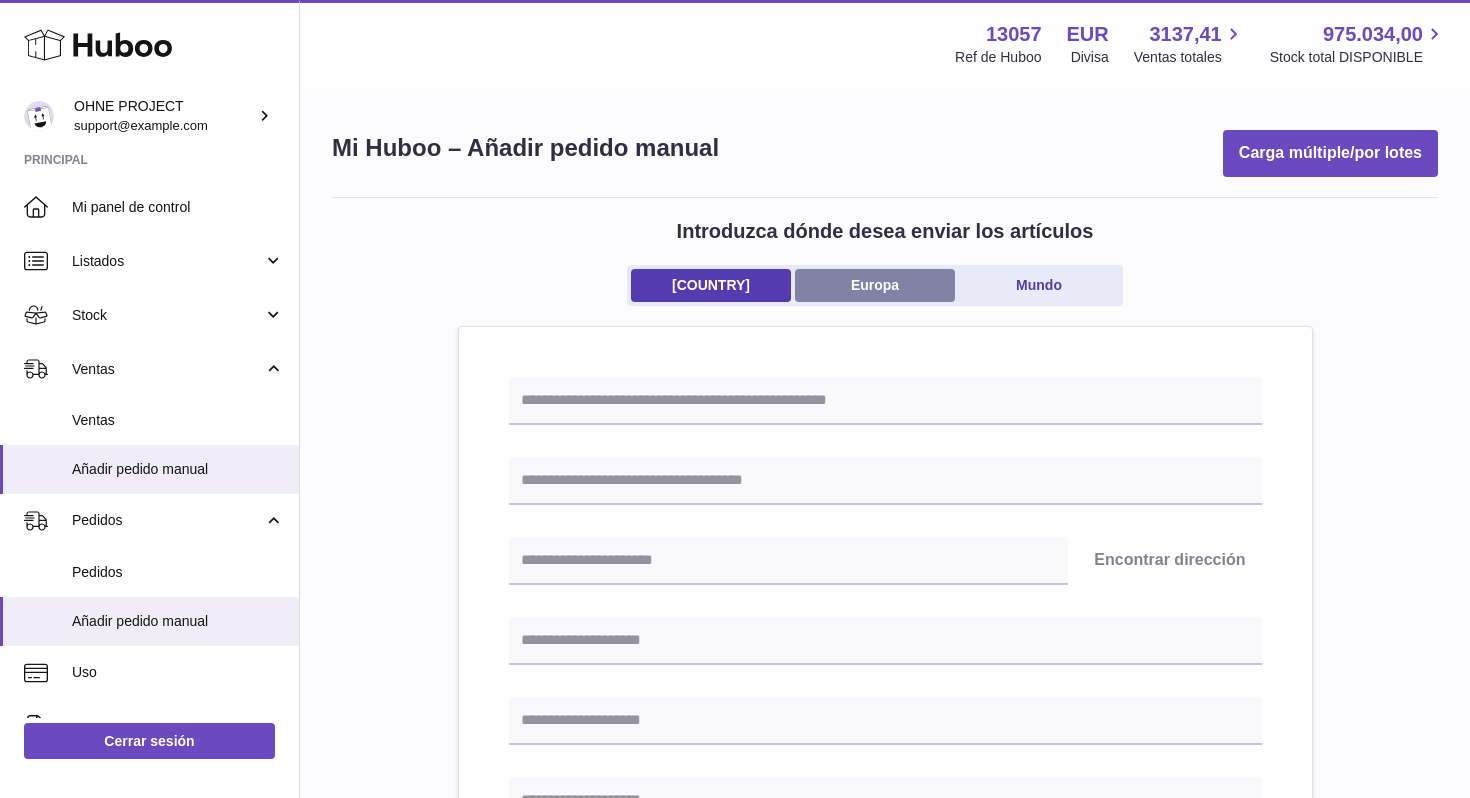 click on "Europa" at bounding box center [875, 285] 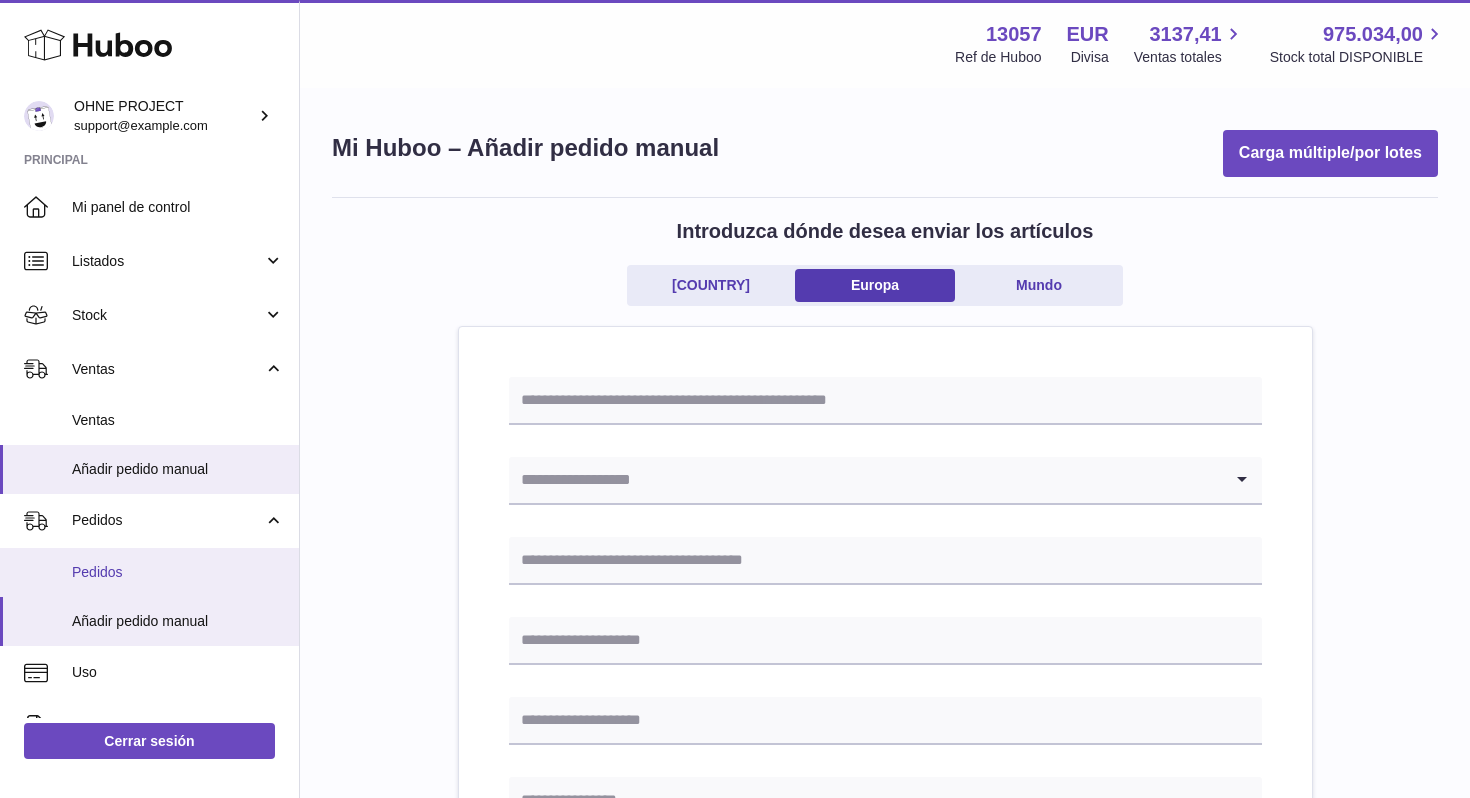 click on "Pedidos" at bounding box center (149, 572) 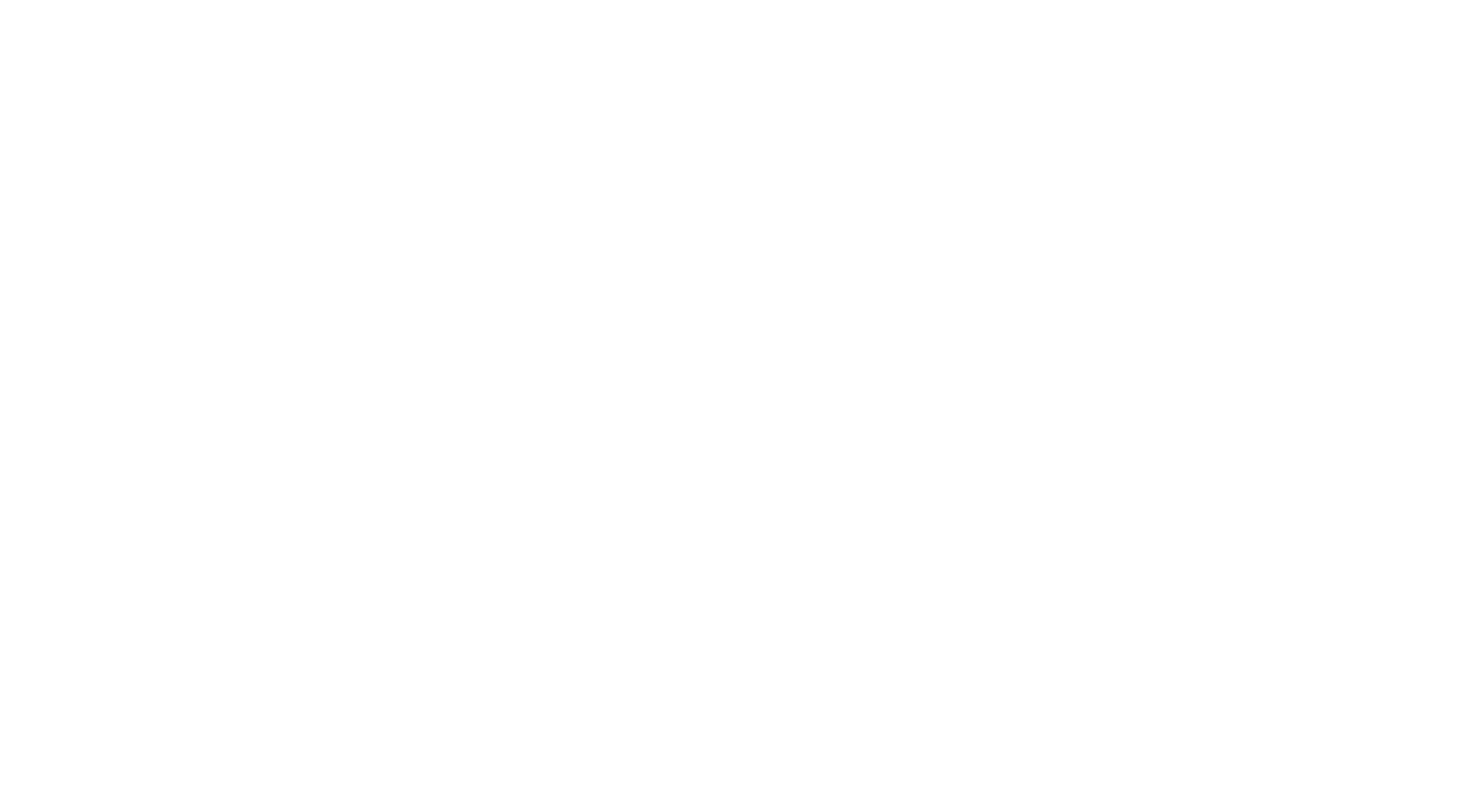 scroll, scrollTop: 0, scrollLeft: 0, axis: both 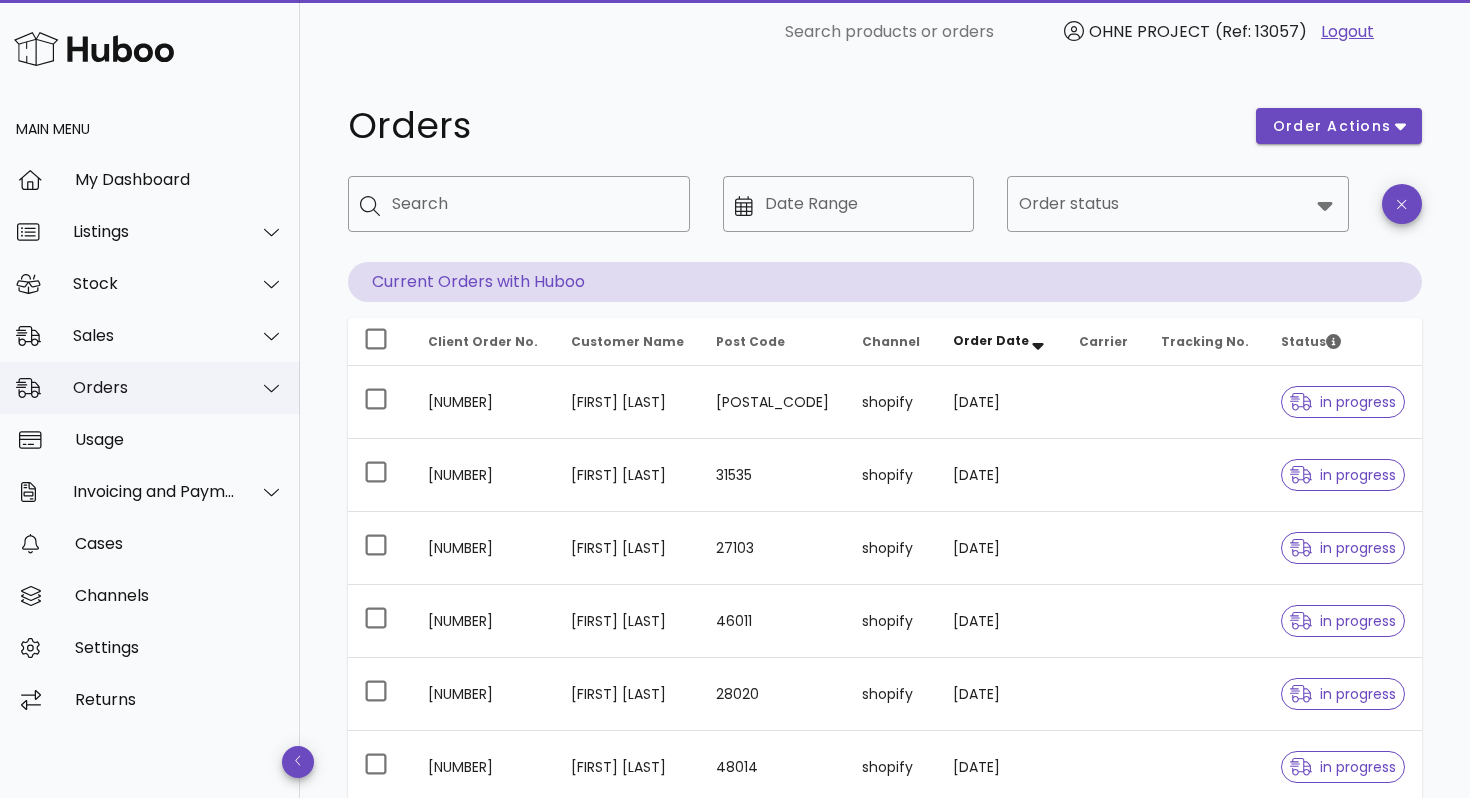 click 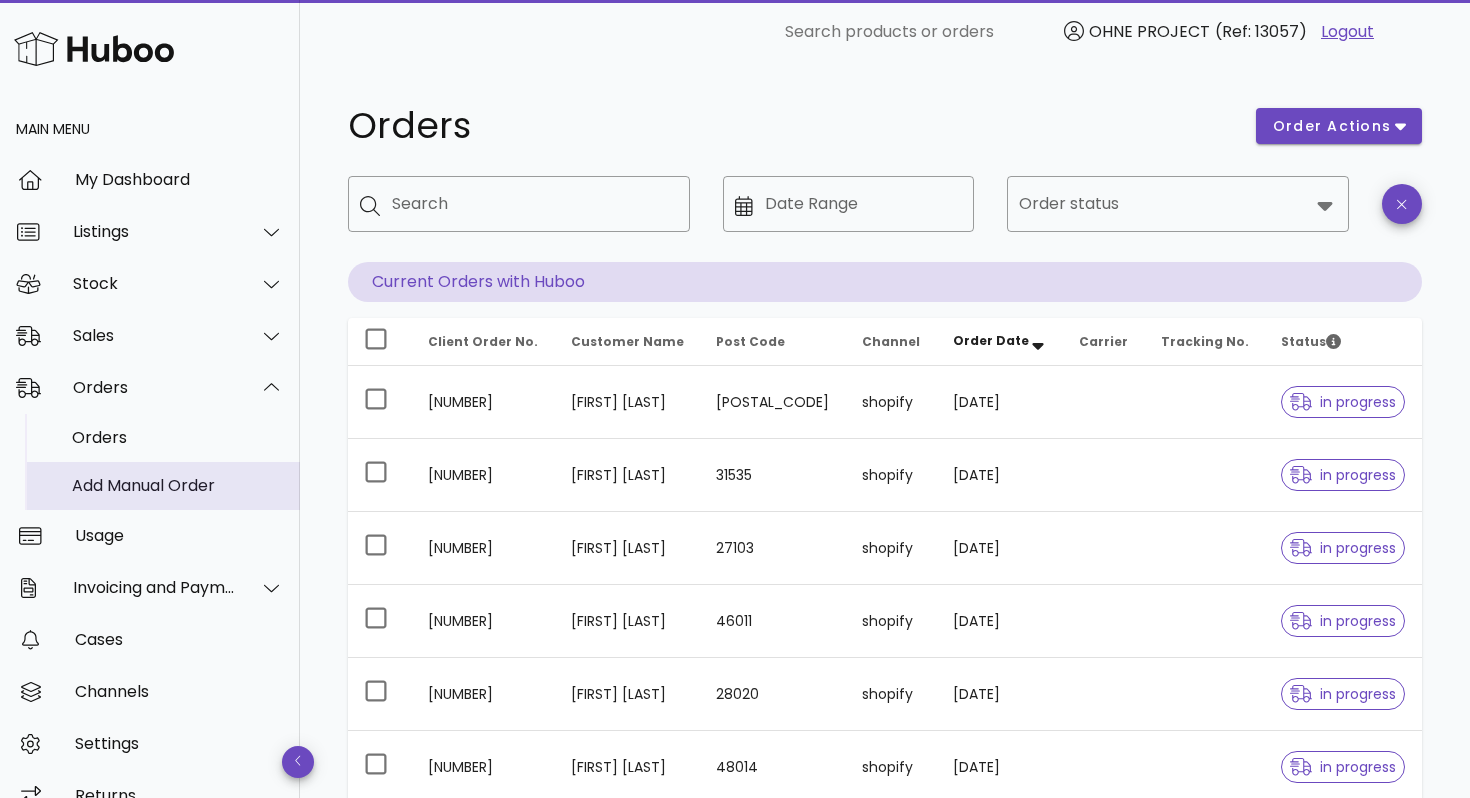 click on "Add Manual Order" at bounding box center [178, 485] 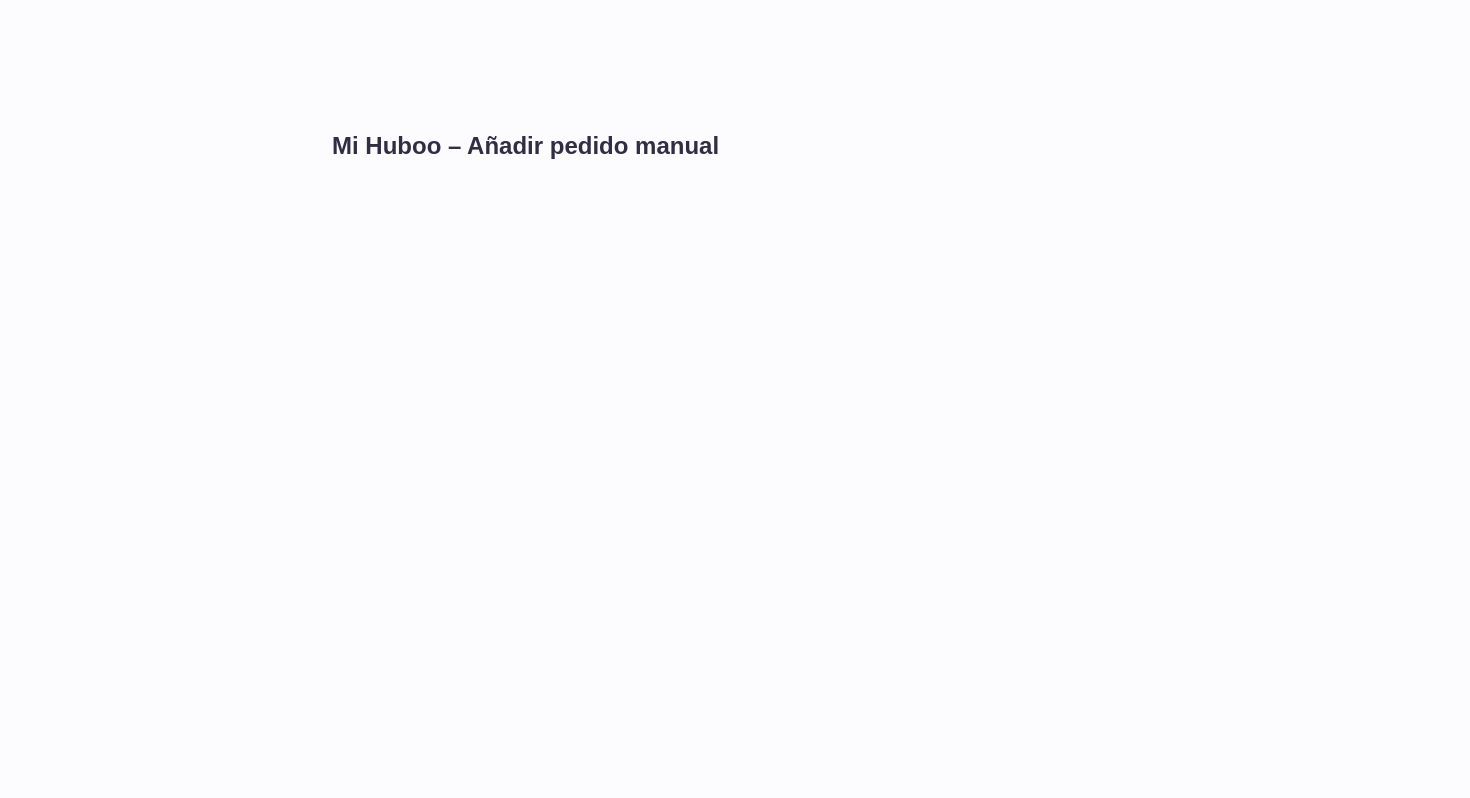 scroll, scrollTop: 0, scrollLeft: 0, axis: both 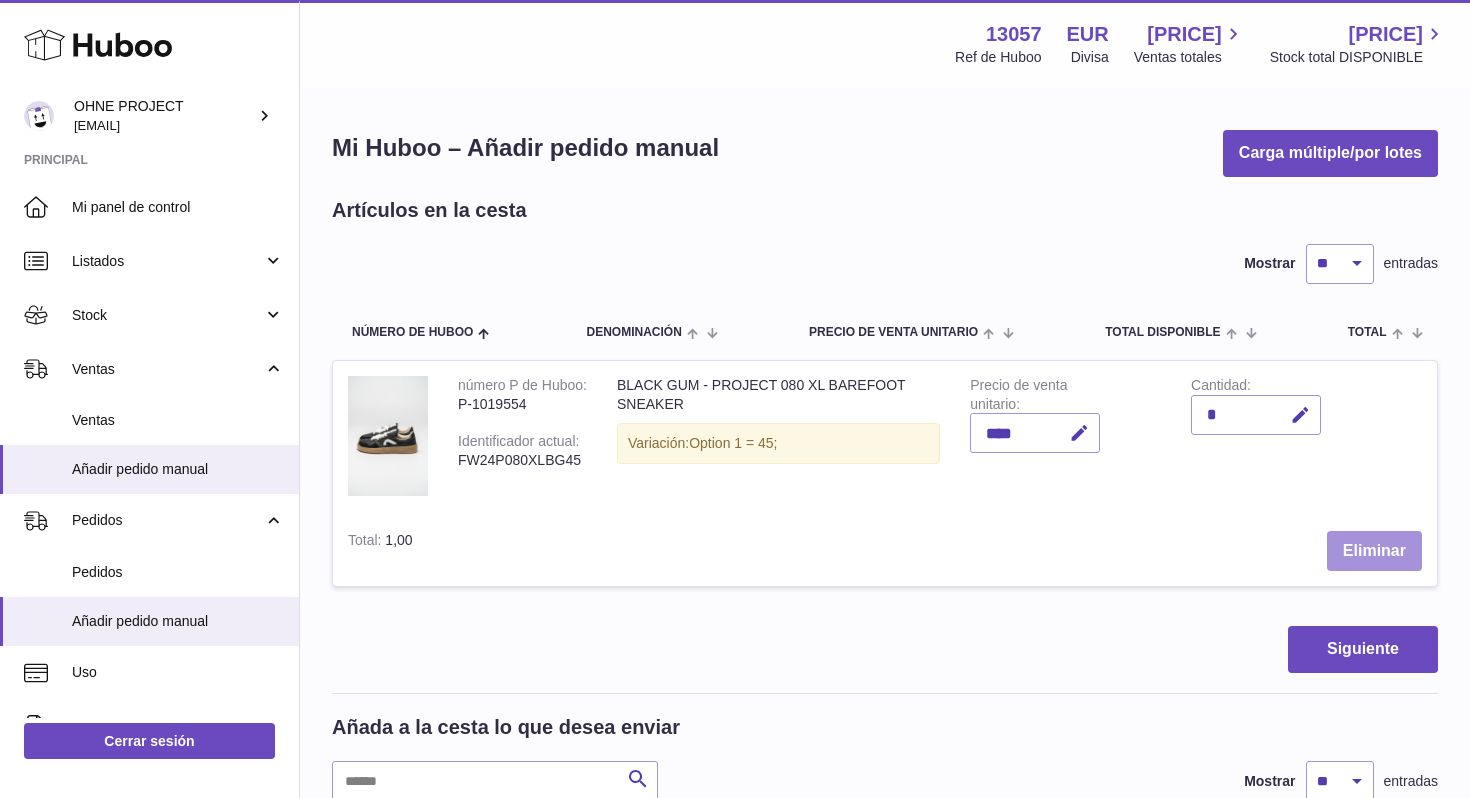 click on "Eliminar" at bounding box center [1374, 551] 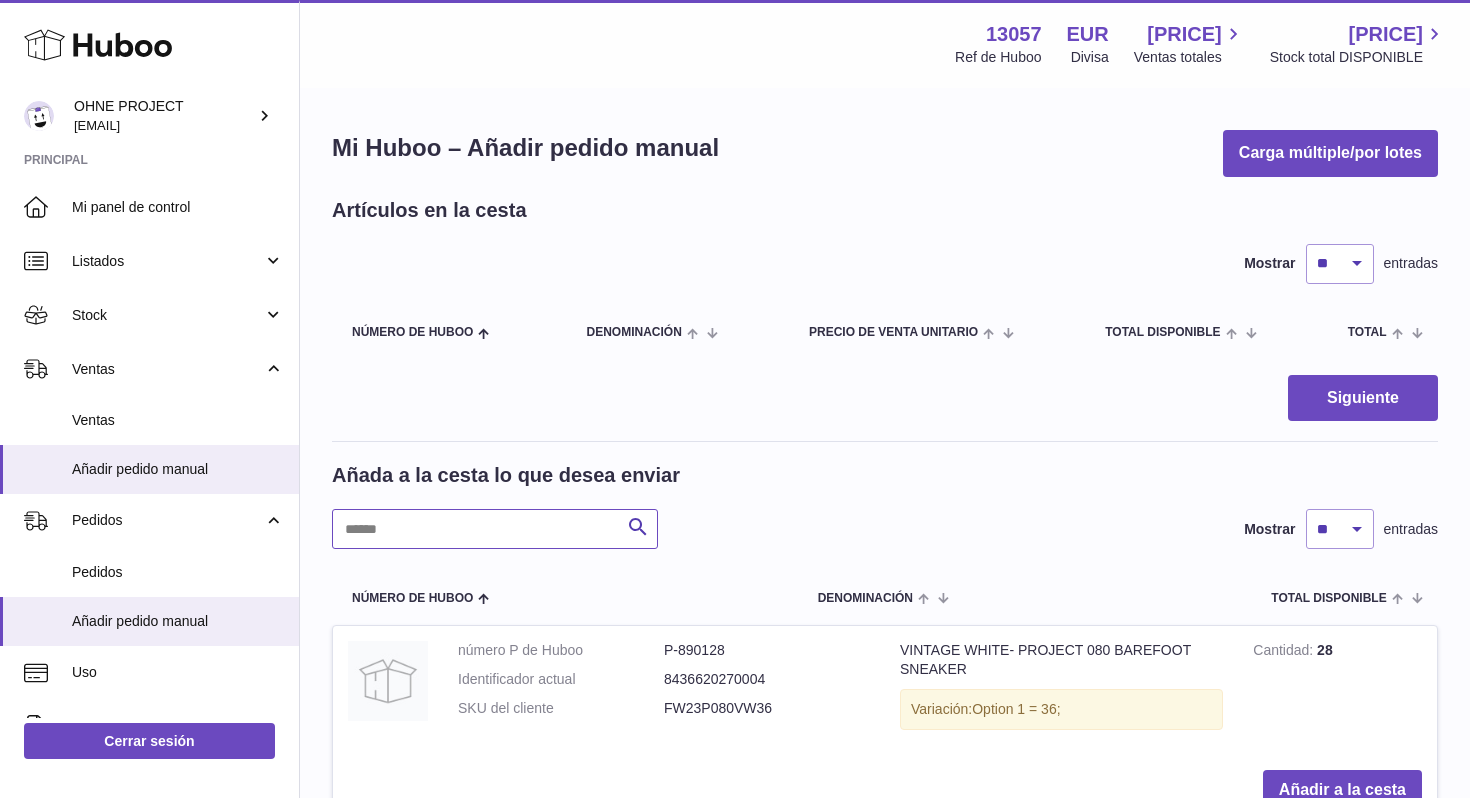 click at bounding box center (495, 529) 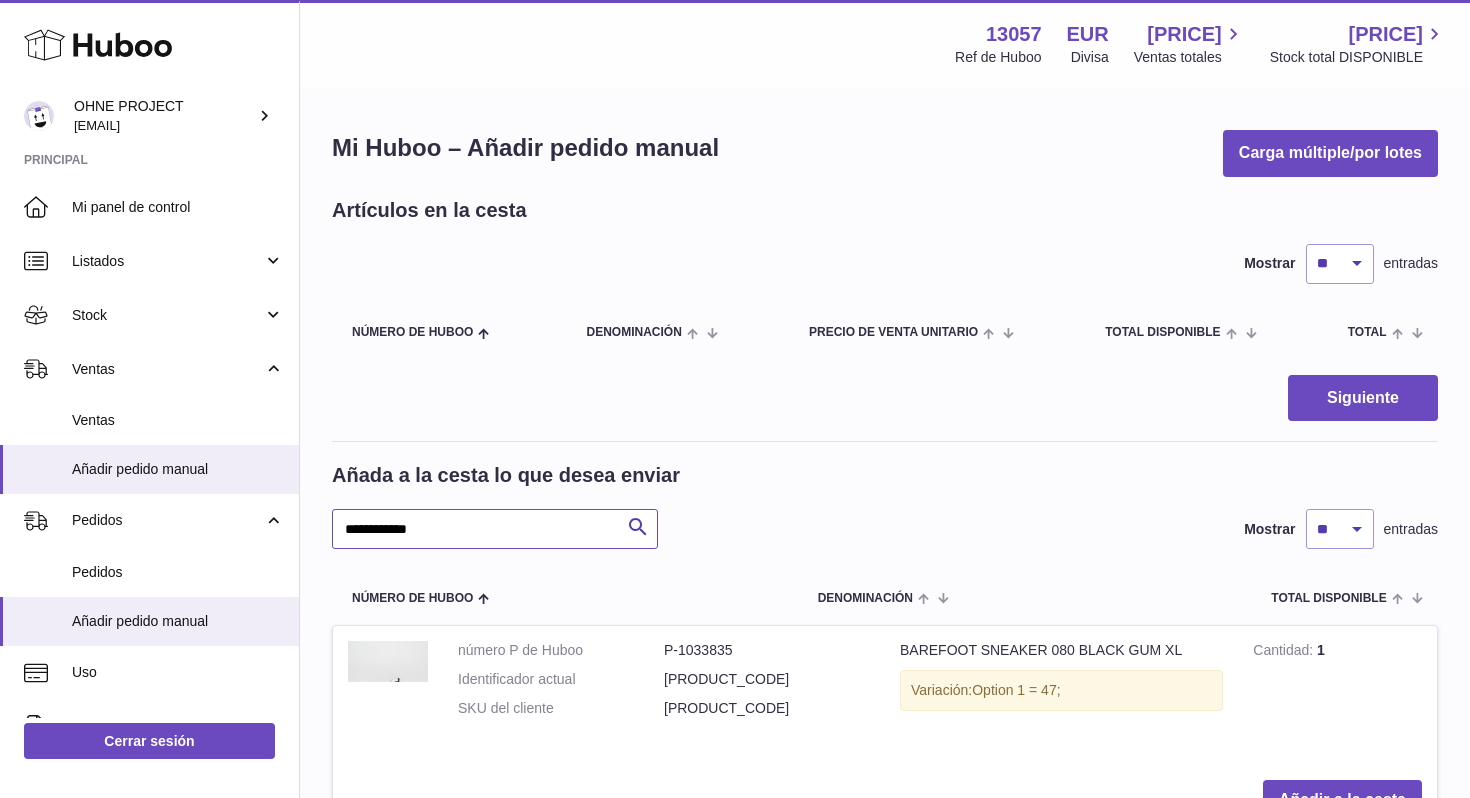 scroll, scrollTop: 267, scrollLeft: 0, axis: vertical 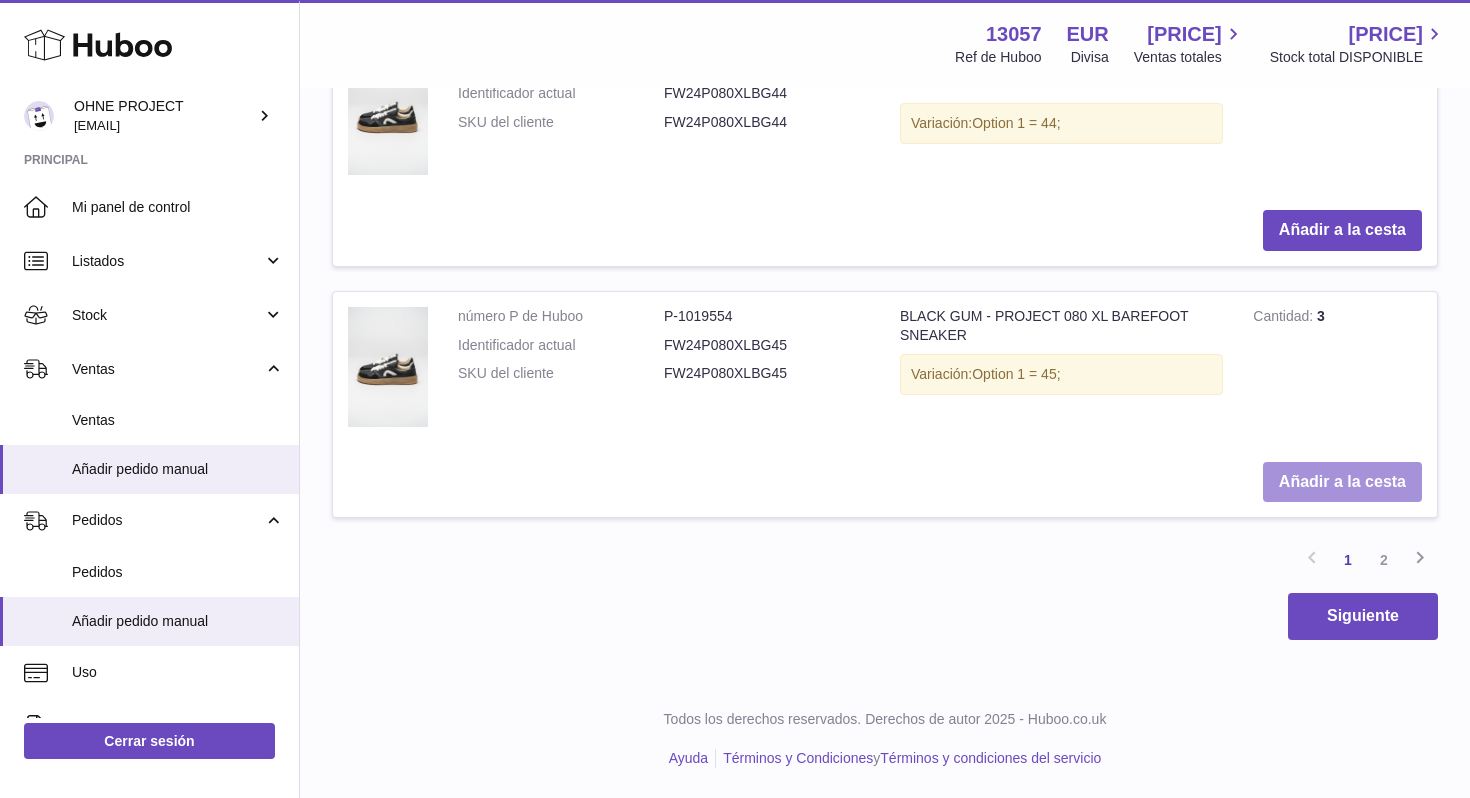 type on "*********" 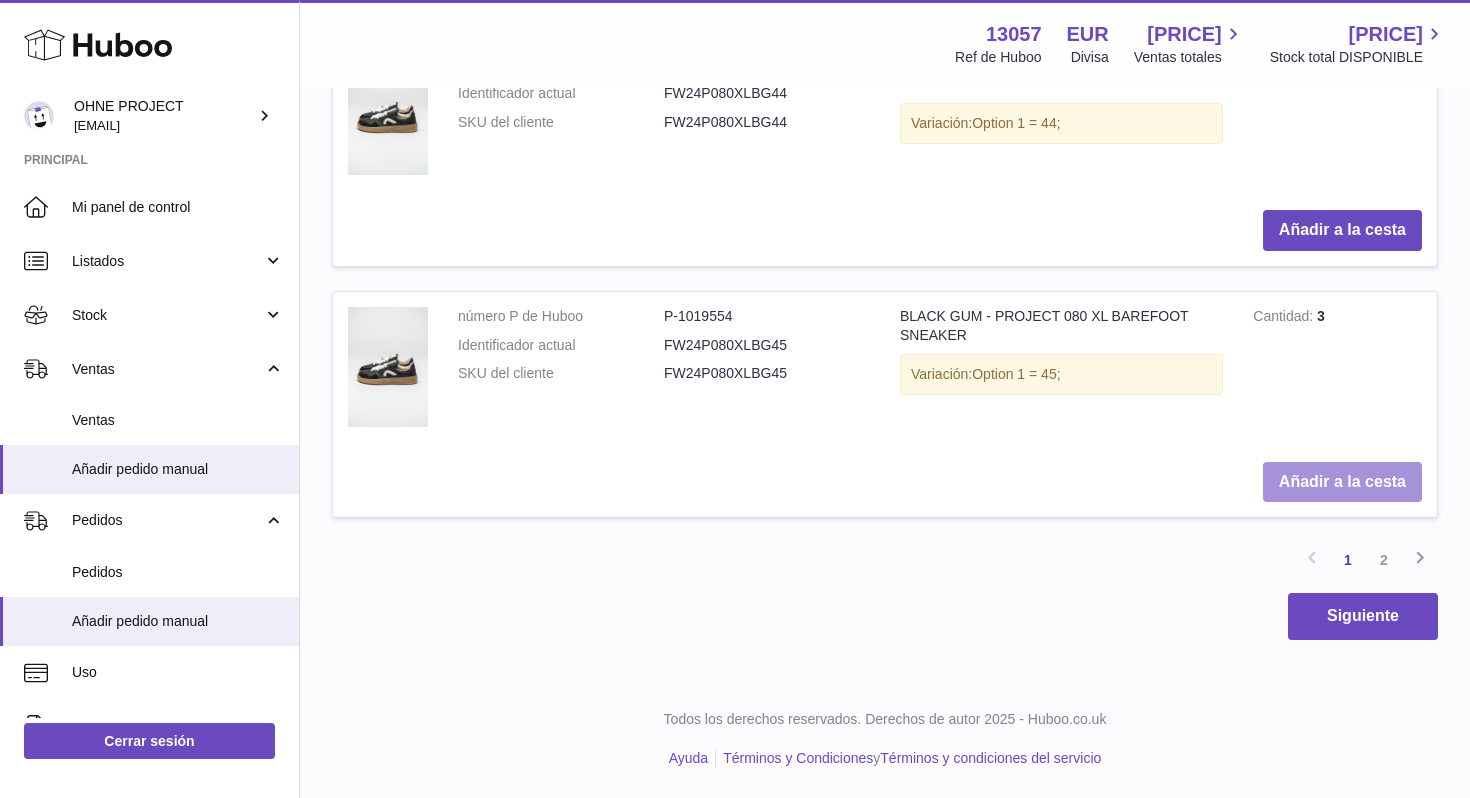 click on "Añadir a la cesta" at bounding box center (1342, 482) 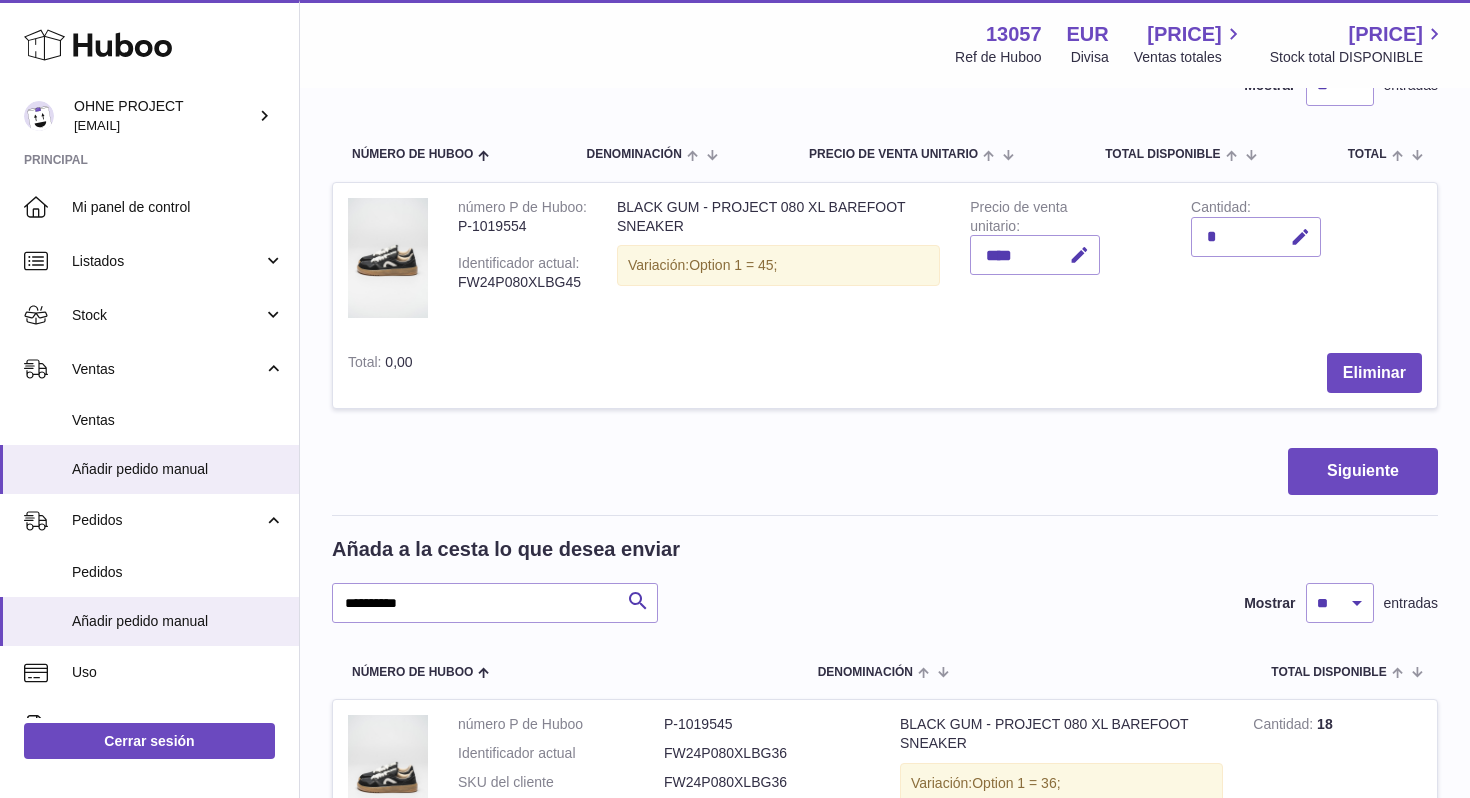 scroll, scrollTop: 0, scrollLeft: 0, axis: both 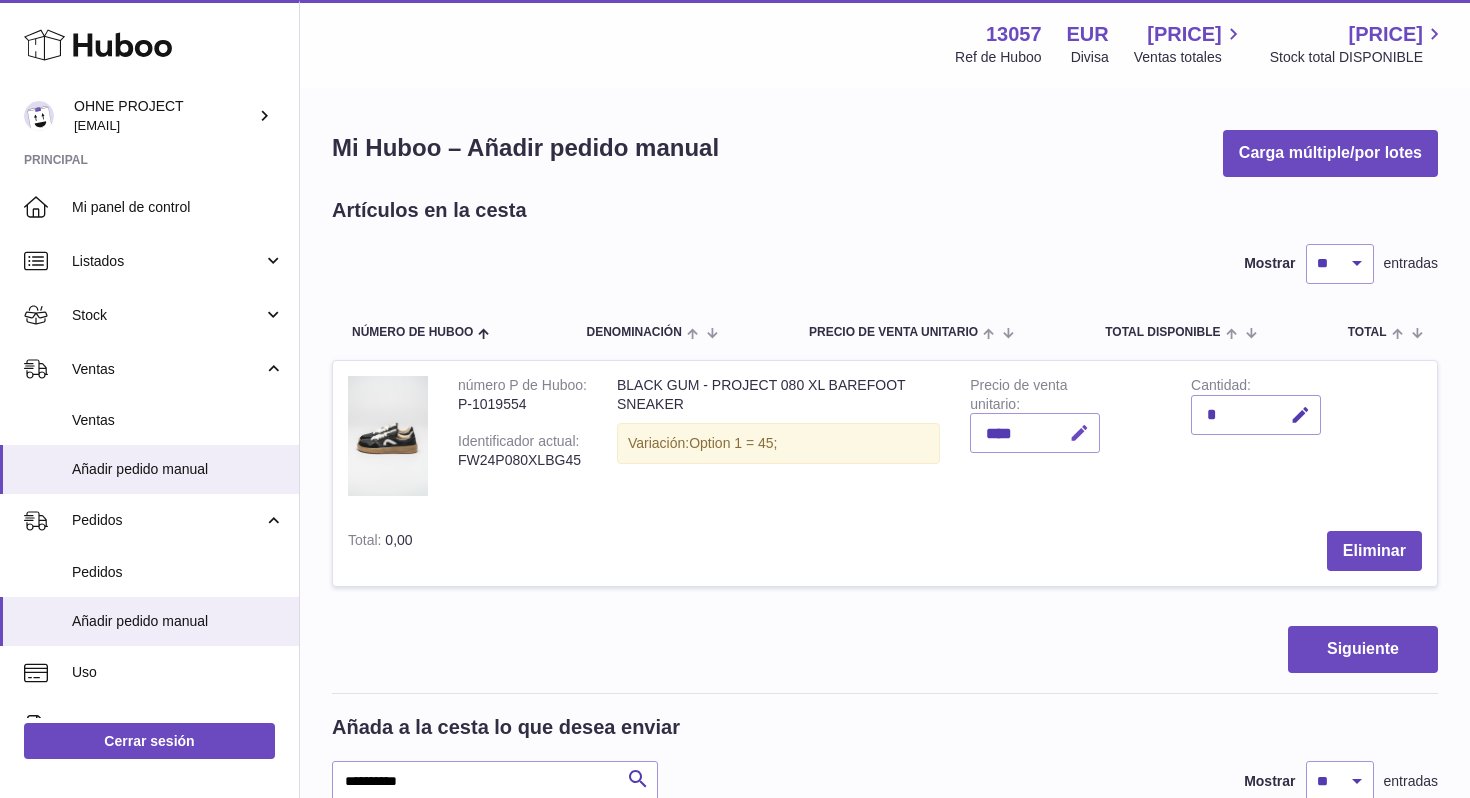 click at bounding box center [1079, 433] 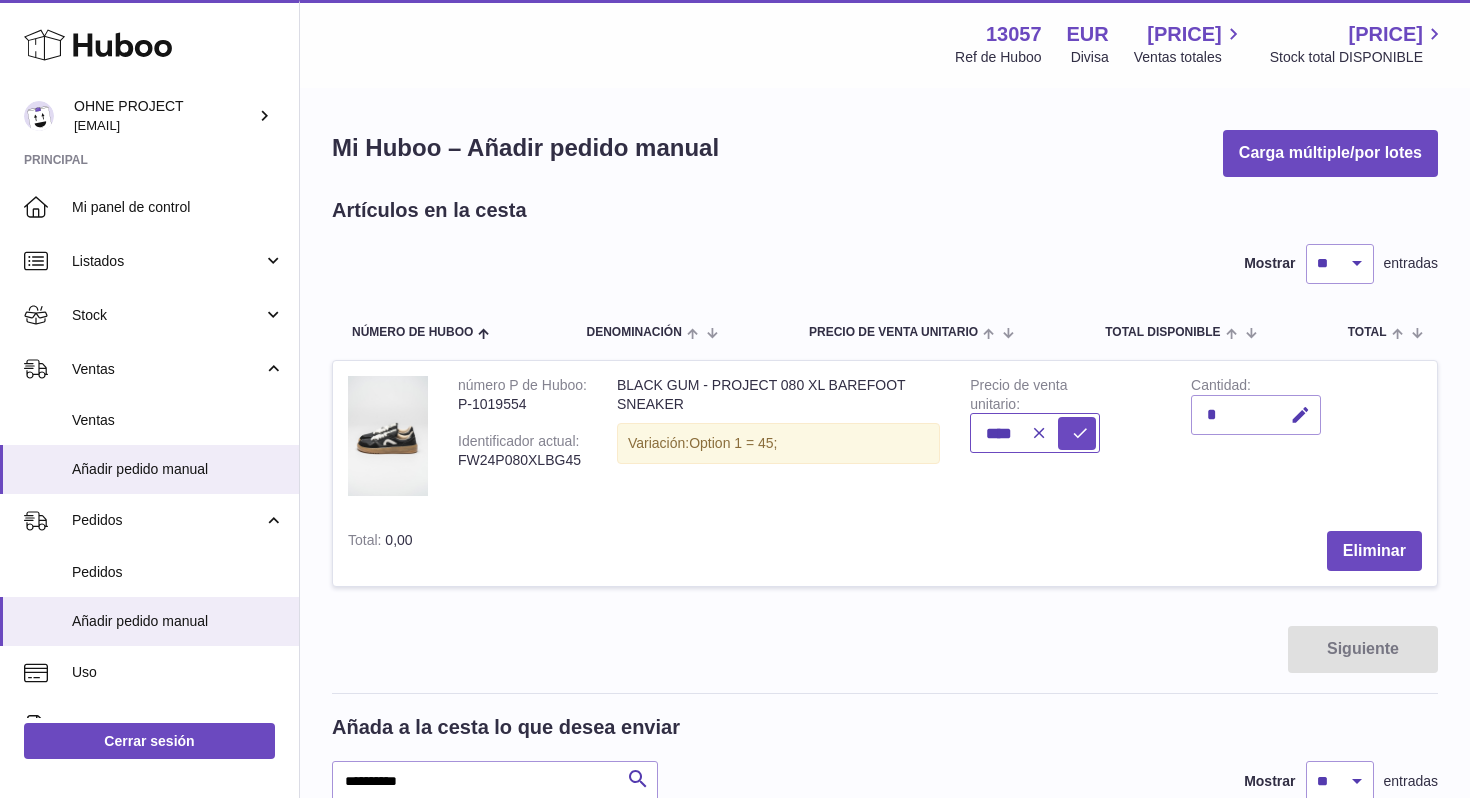 click on "****" at bounding box center [1035, 433] 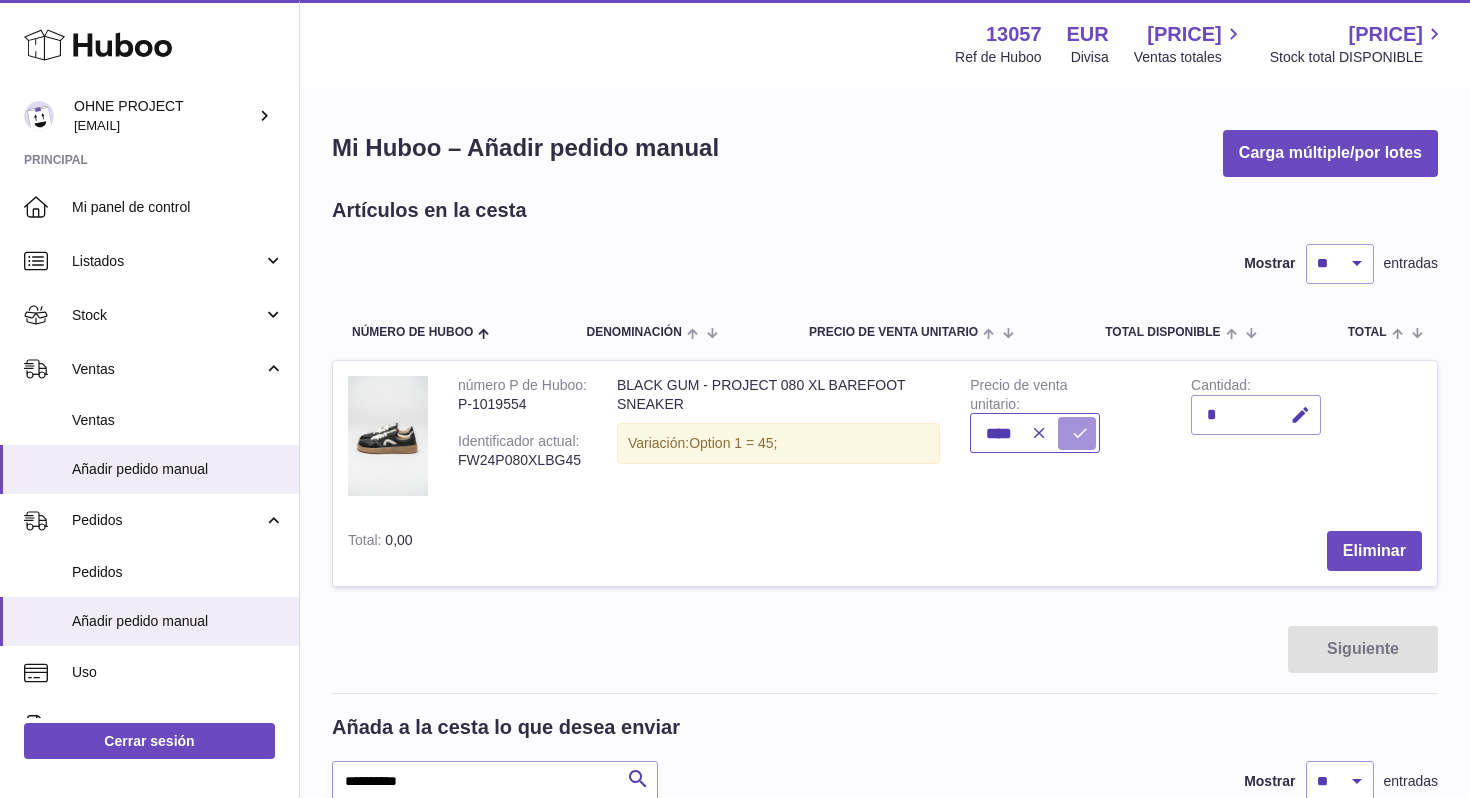 type on "****" 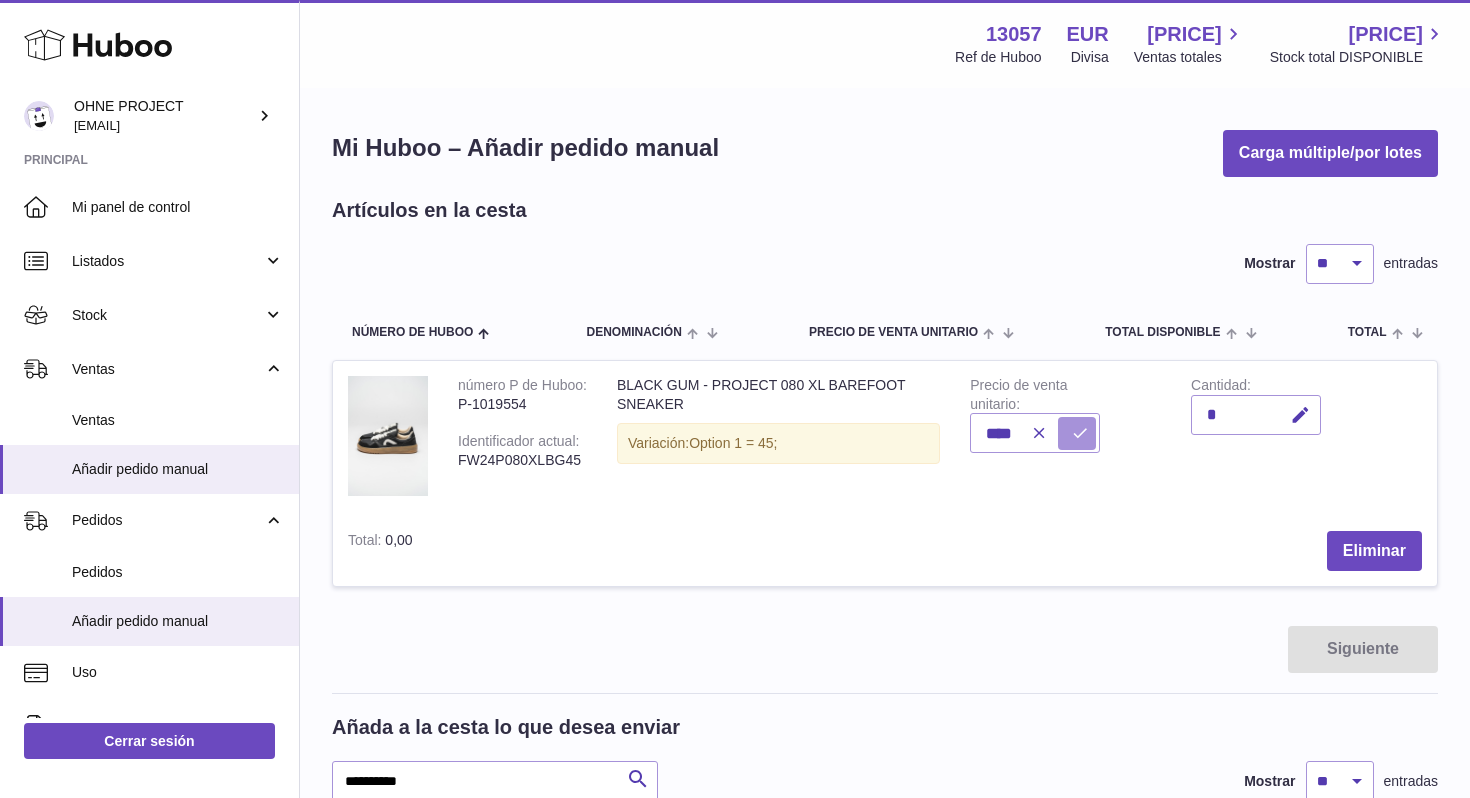click at bounding box center [1080, 433] 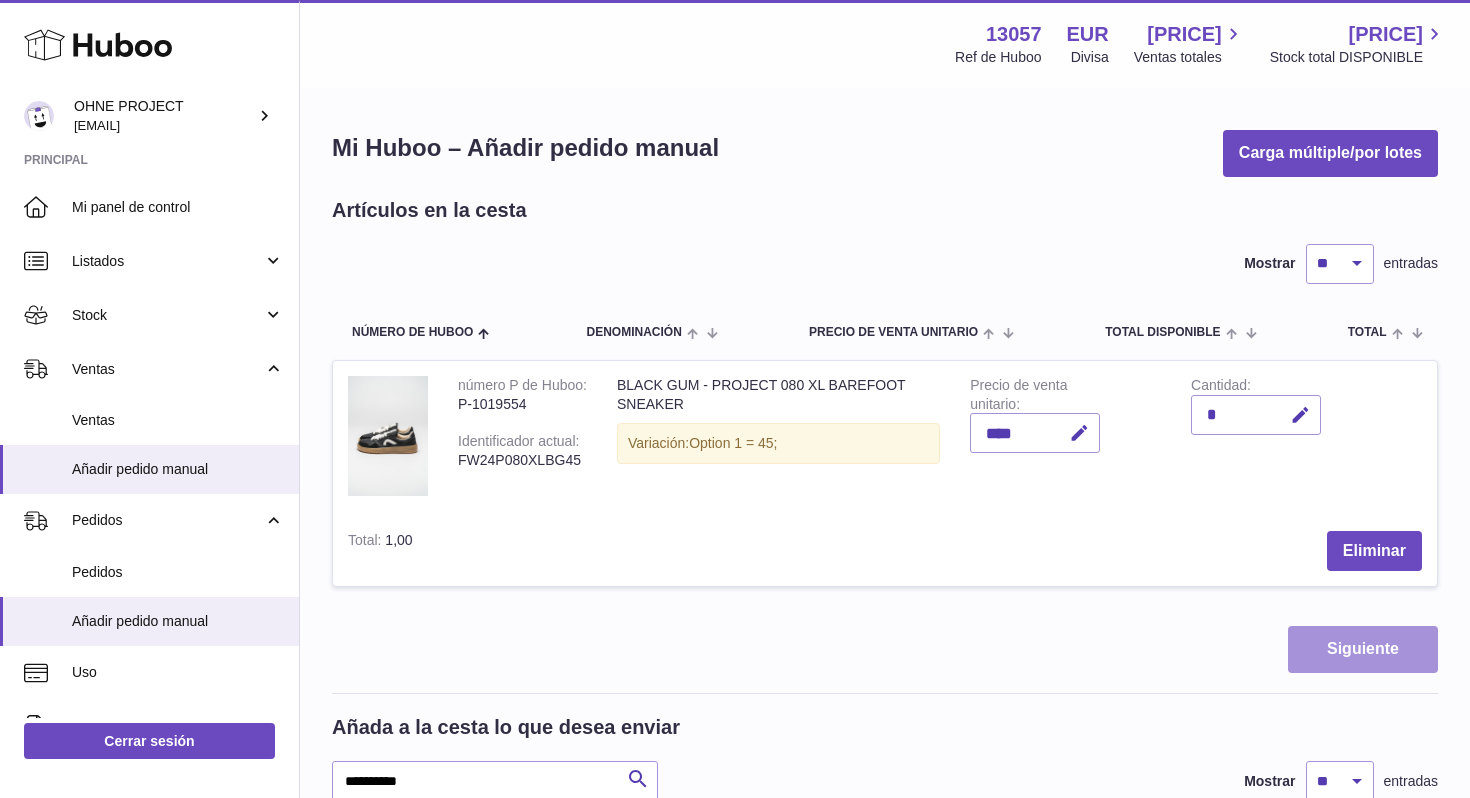 click on "Siguiente" at bounding box center [1363, 649] 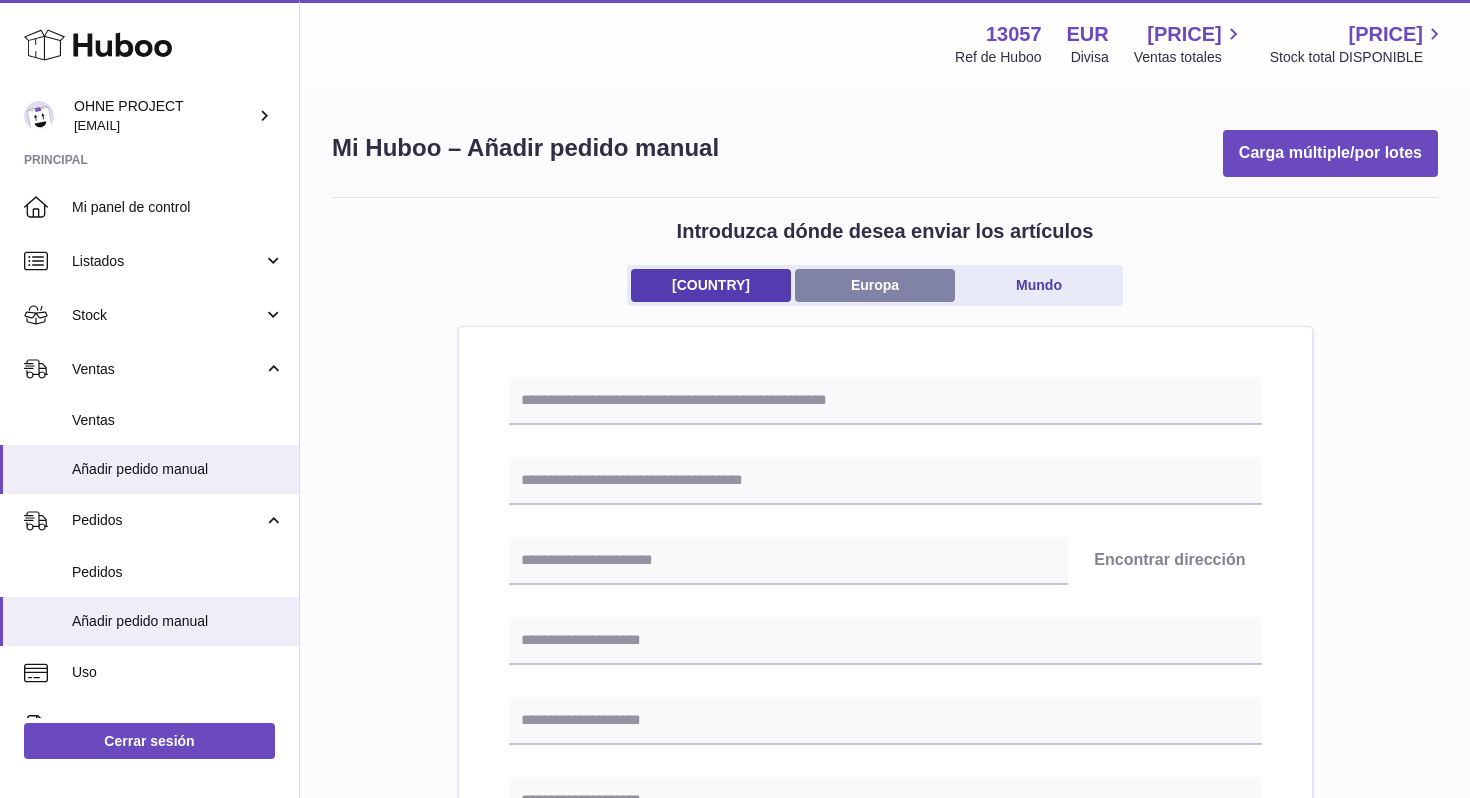 click on "Europa" at bounding box center [875, 285] 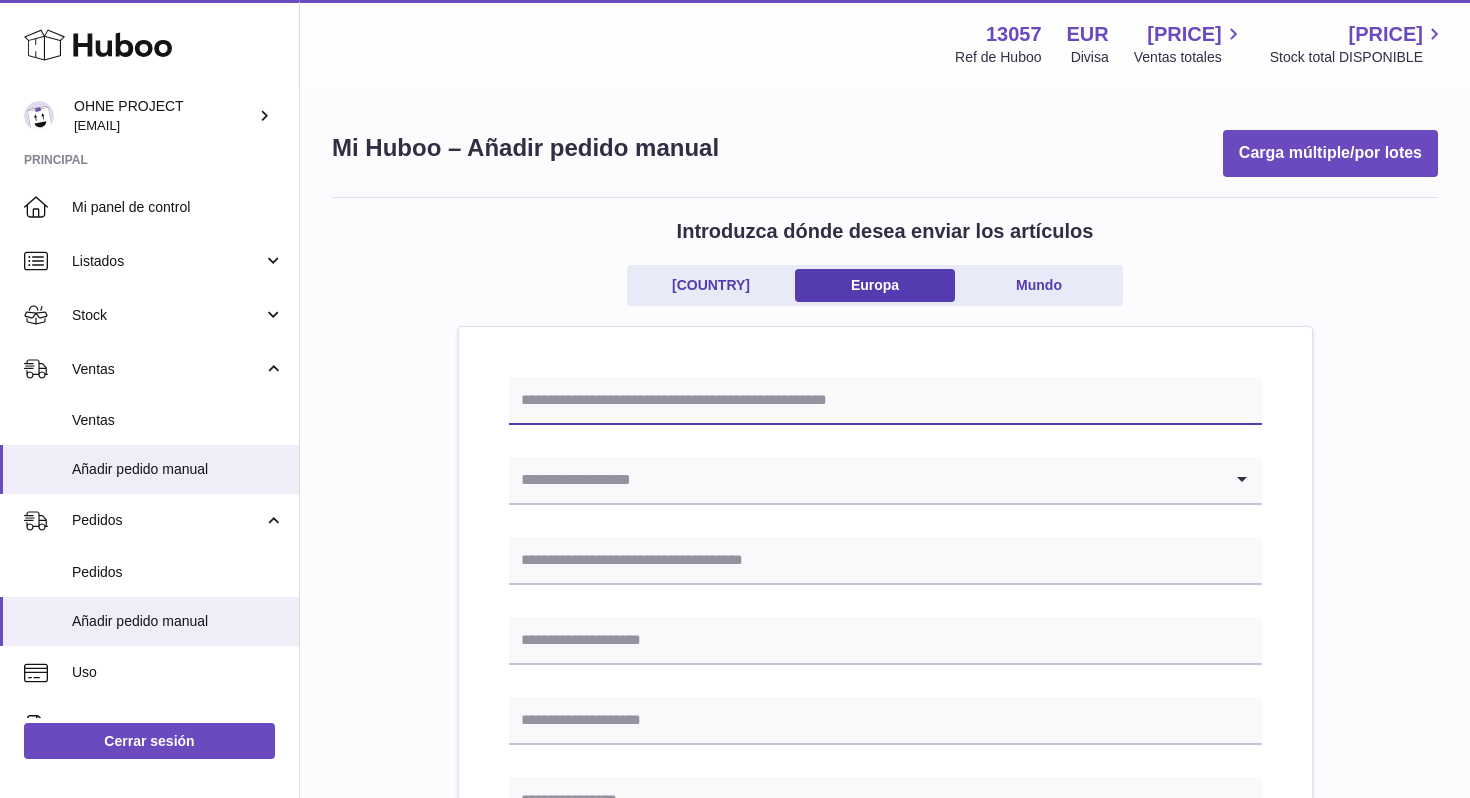 click at bounding box center (885, 401) 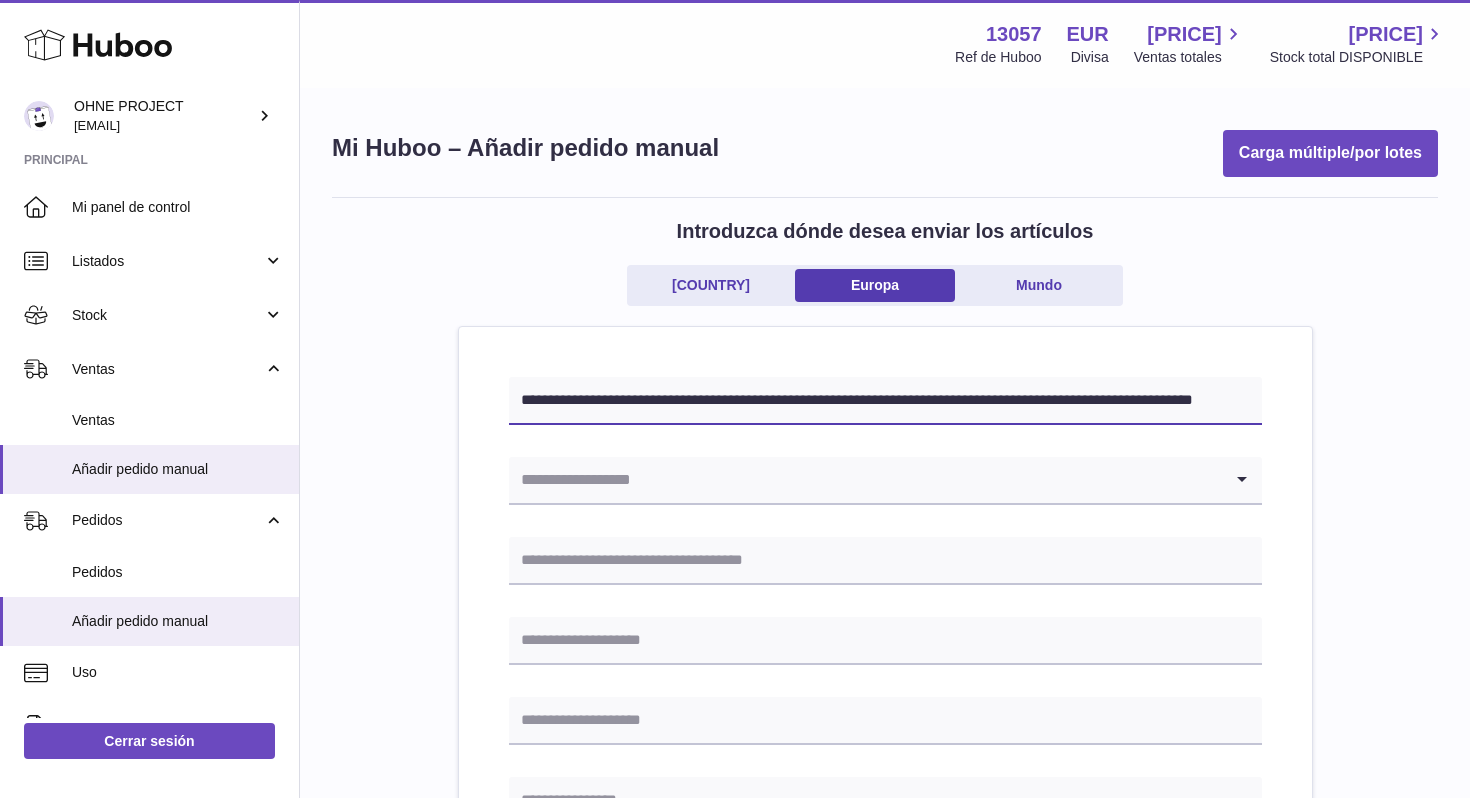 scroll, scrollTop: 0, scrollLeft: 49, axis: horizontal 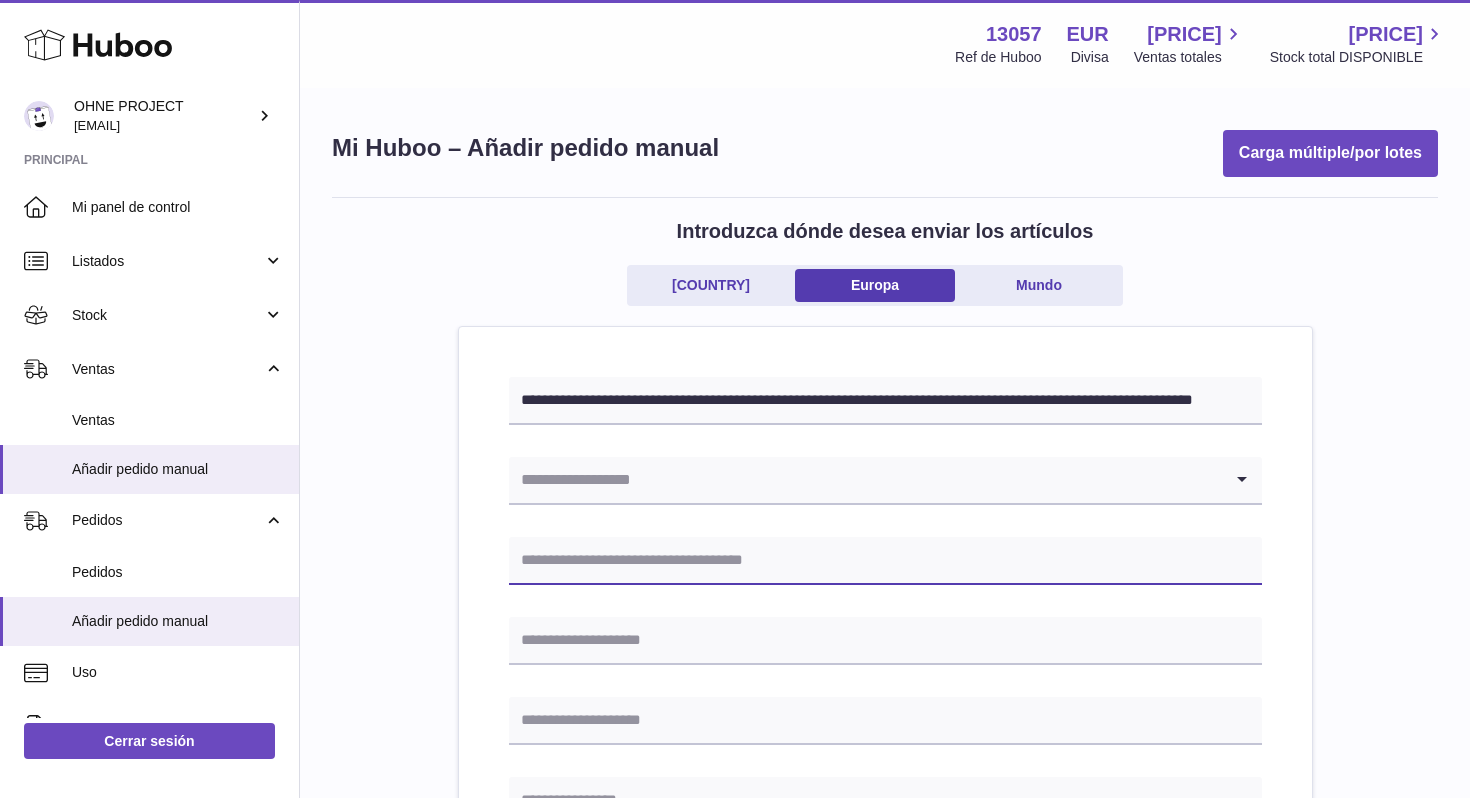 click at bounding box center [885, 561] 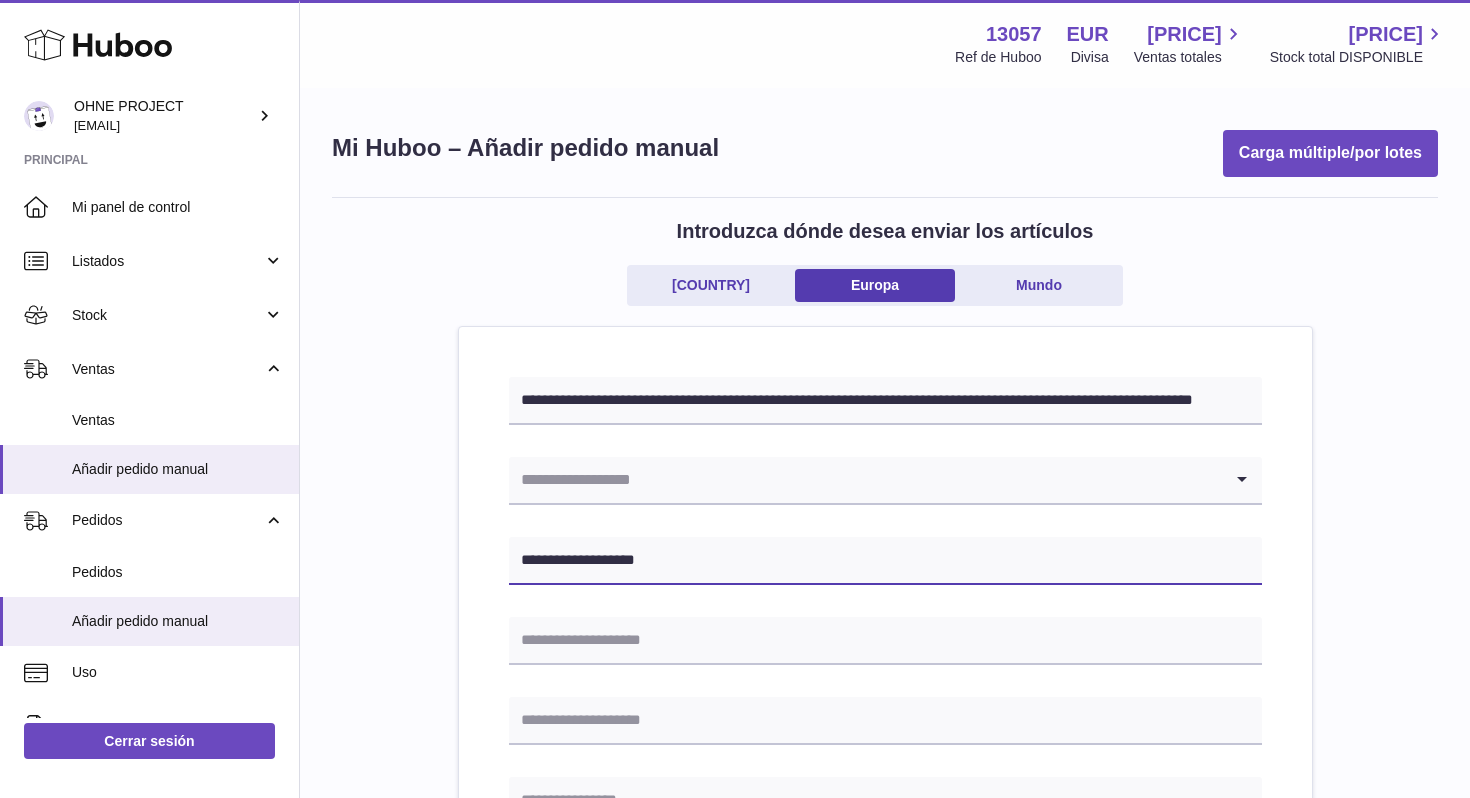 type on "**********" 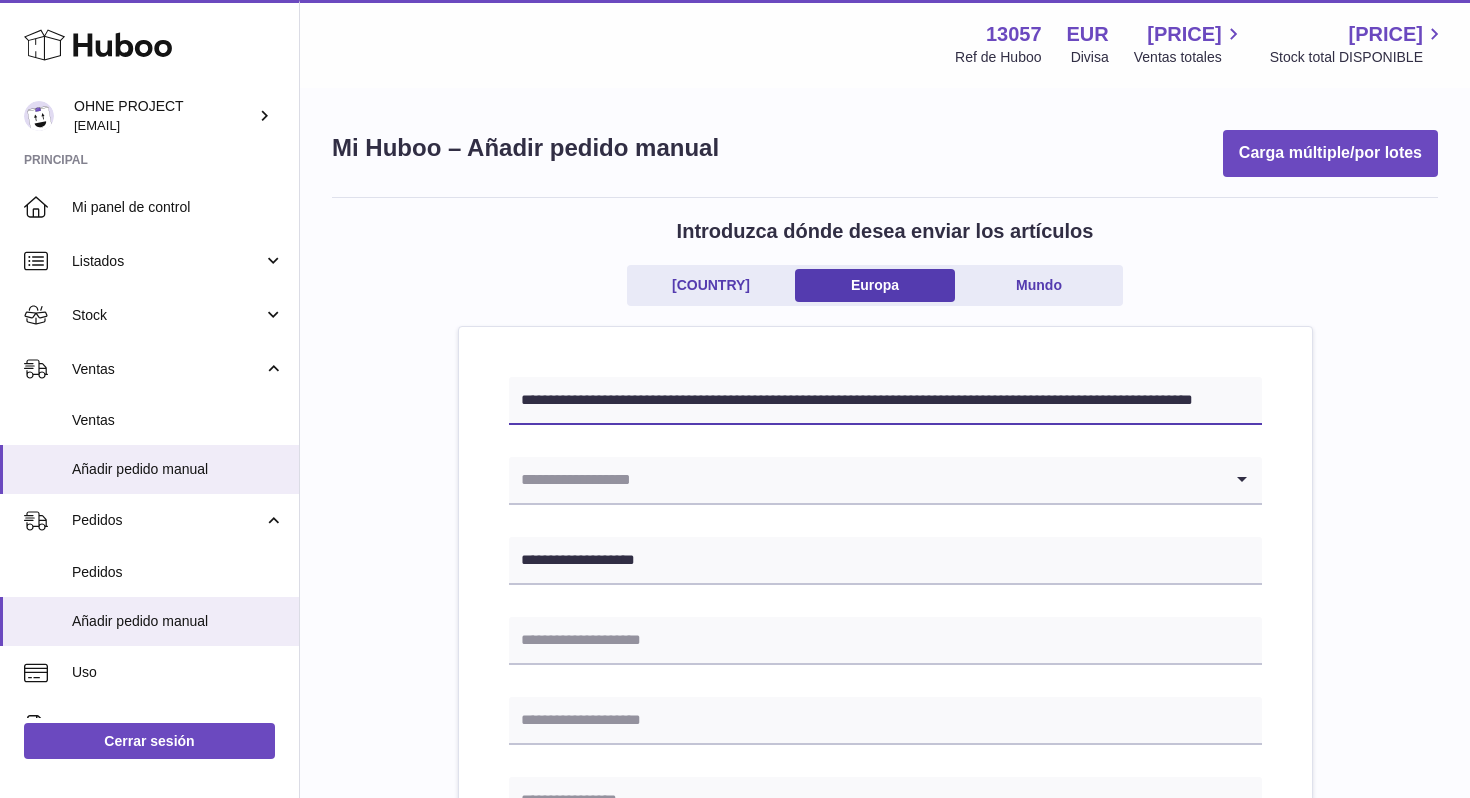 drag, startPoint x: 667, startPoint y: 400, endPoint x: 966, endPoint y: 395, distance: 299.0418 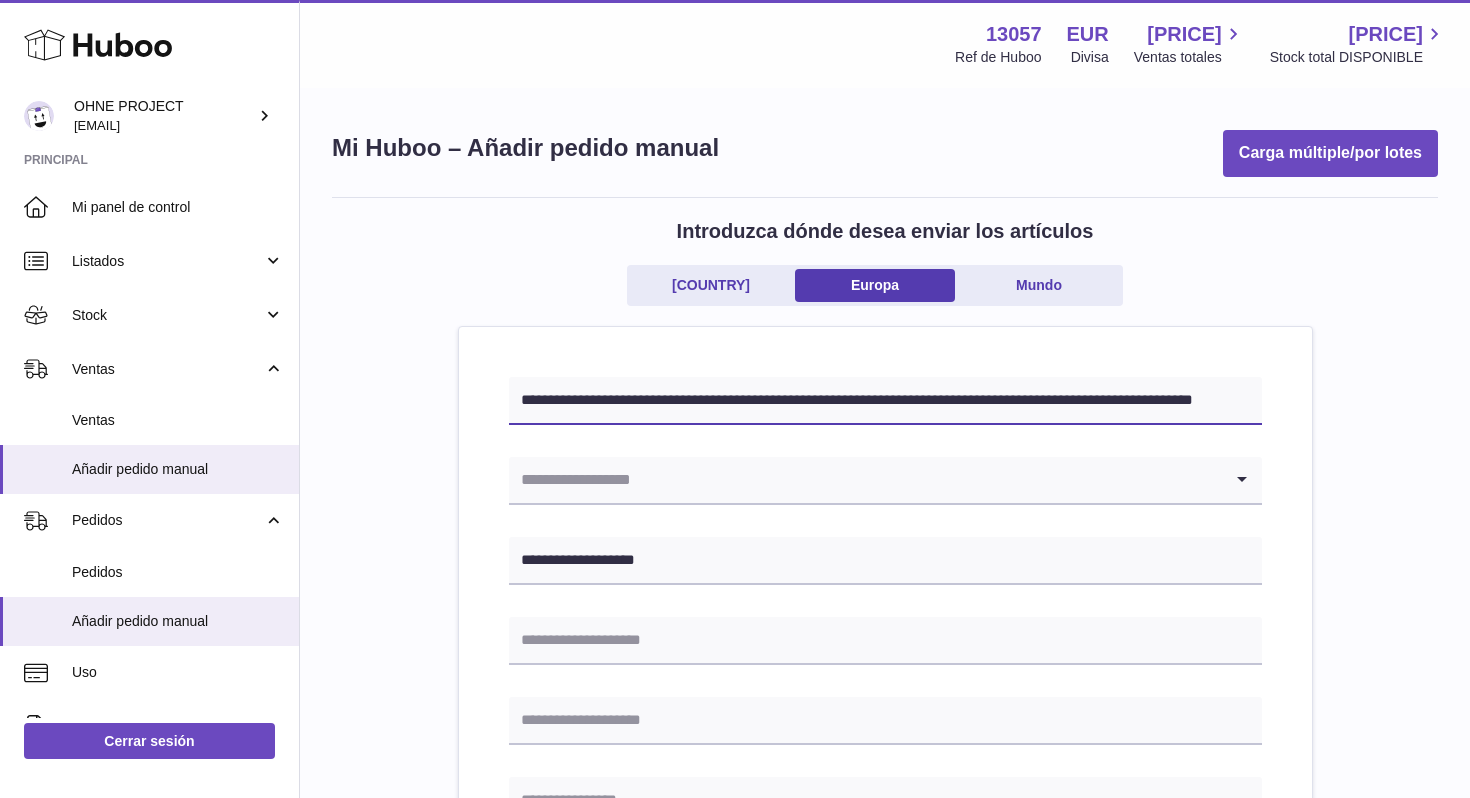 click on "**********" at bounding box center (885, 401) 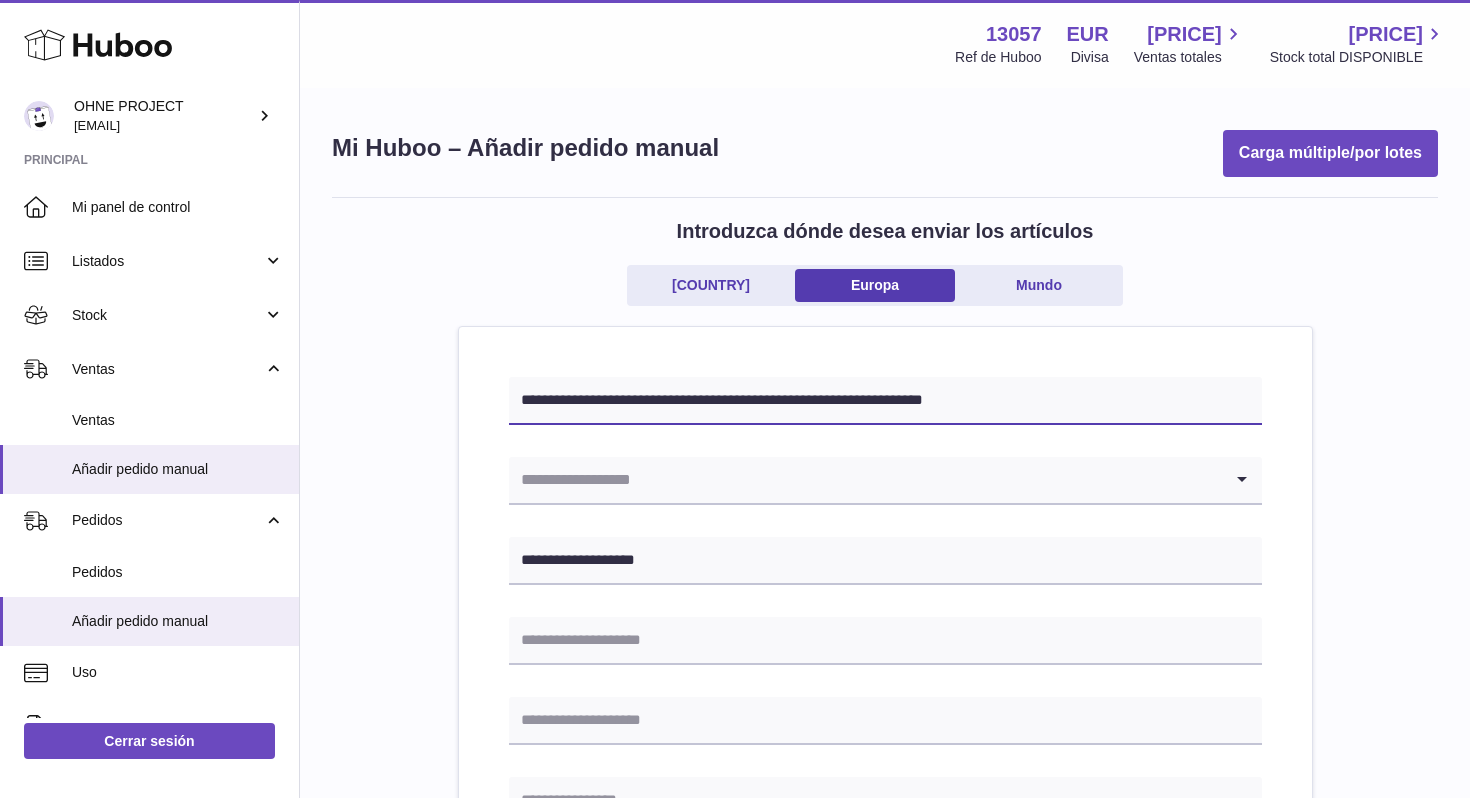 type on "**********" 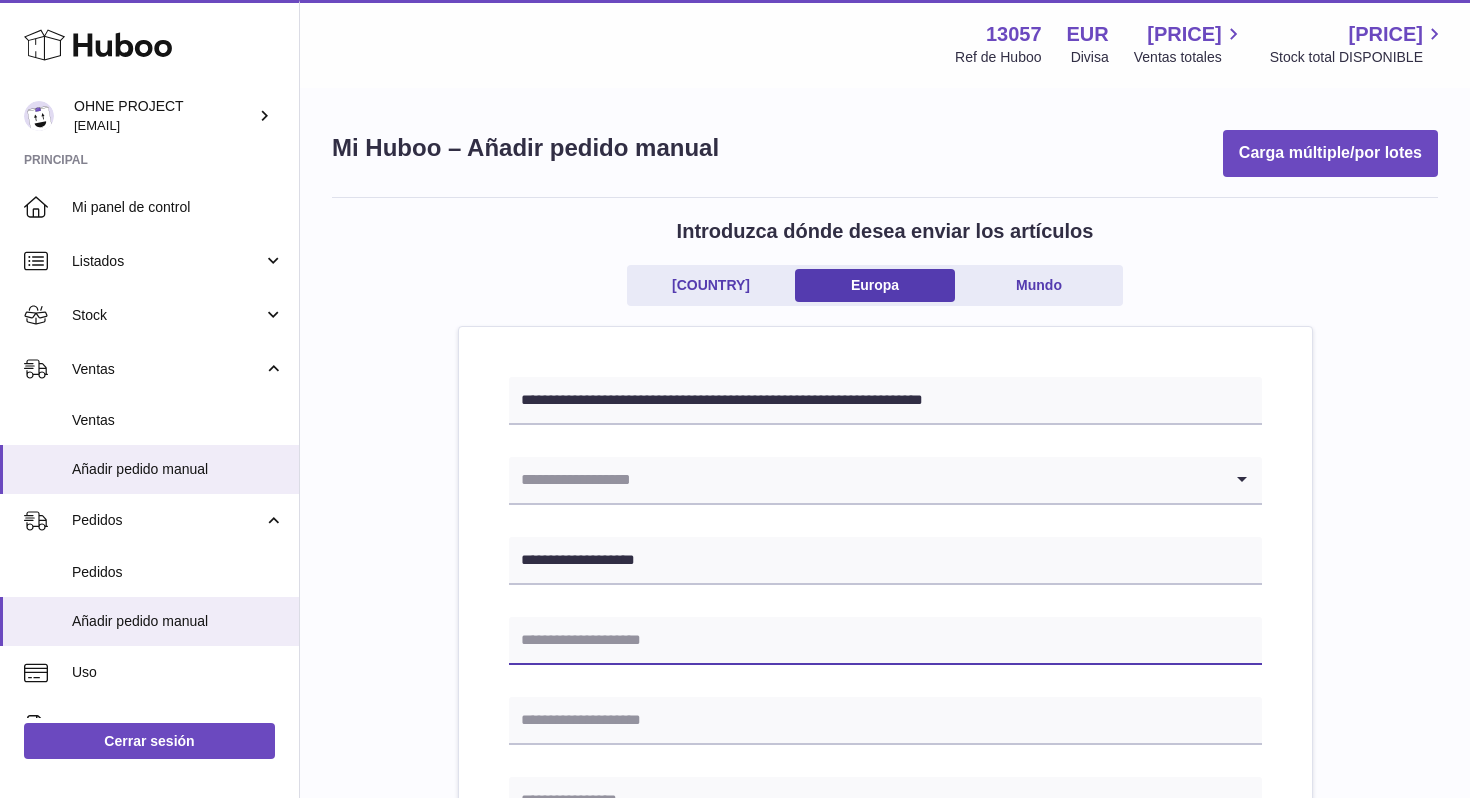 click at bounding box center (885, 641) 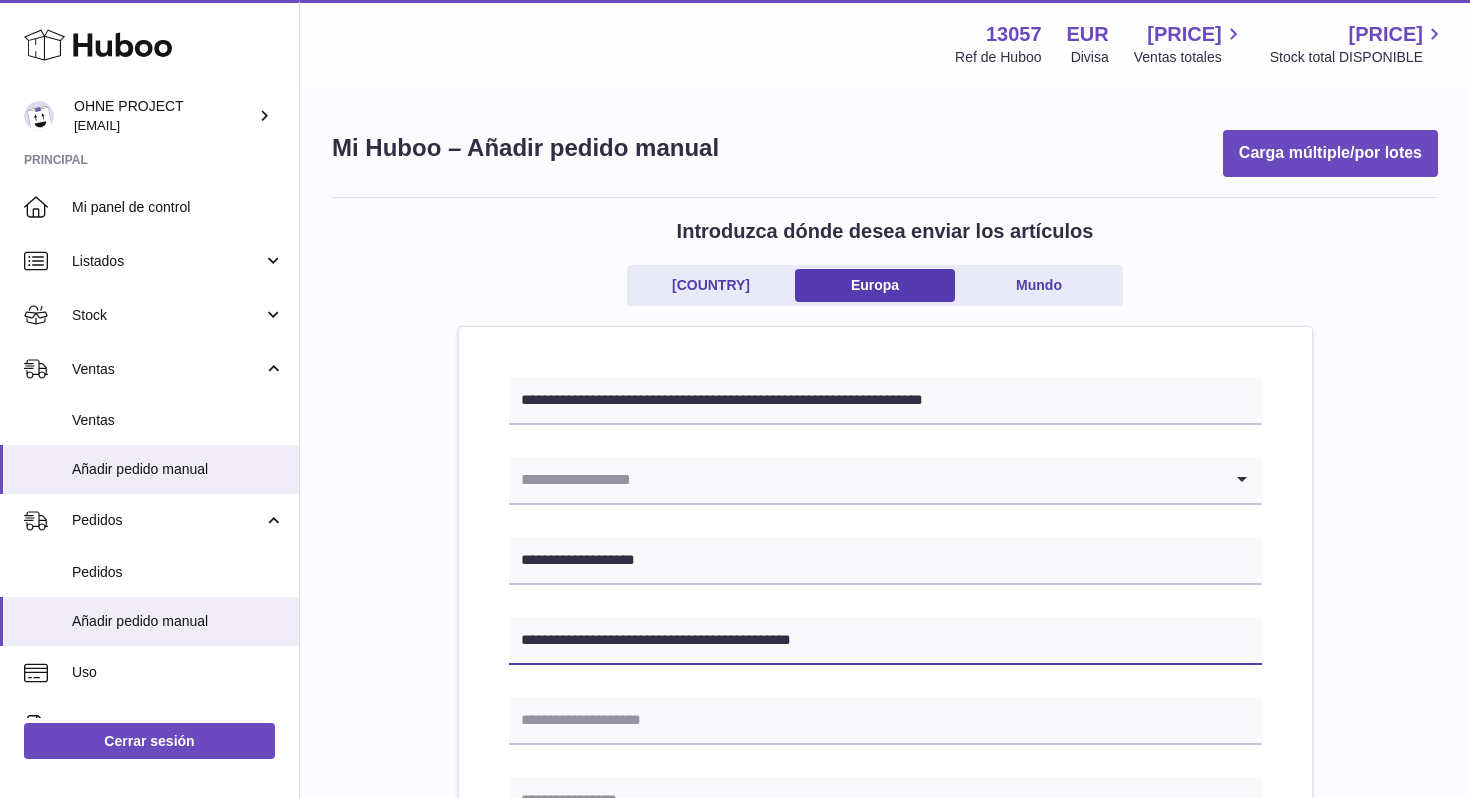 type on "**********" 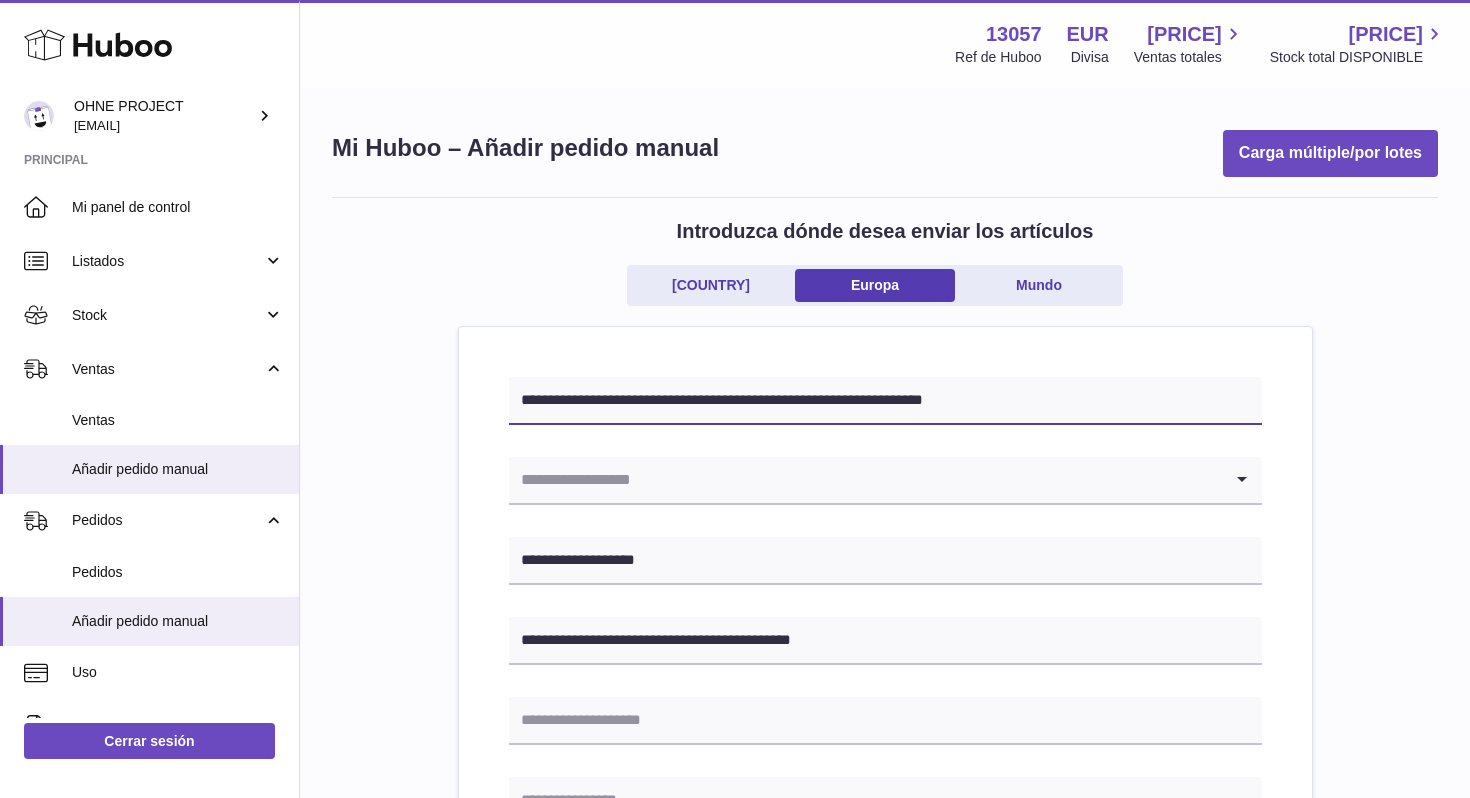 click on "**********" at bounding box center (885, 401) 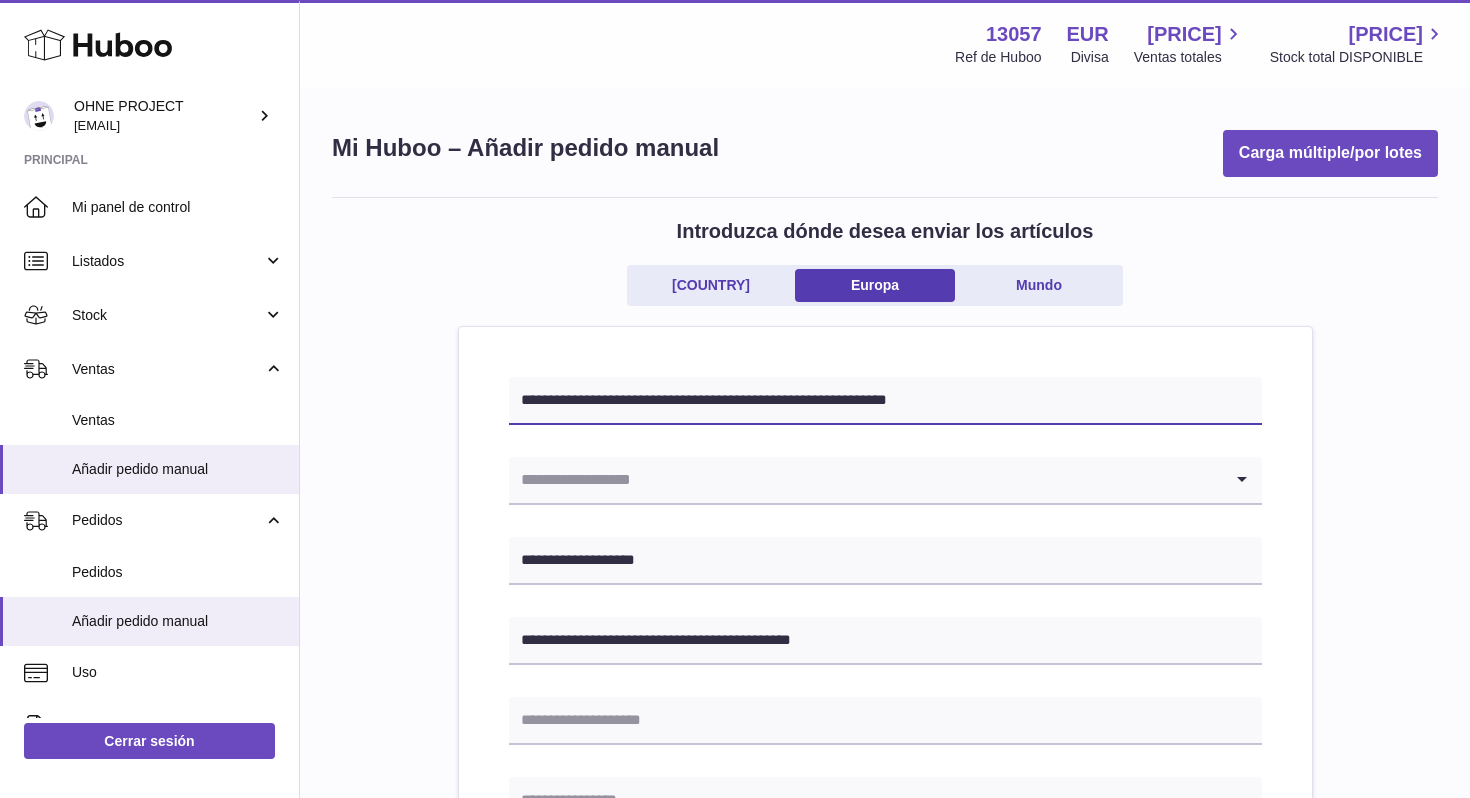 click on "**********" at bounding box center [885, 401] 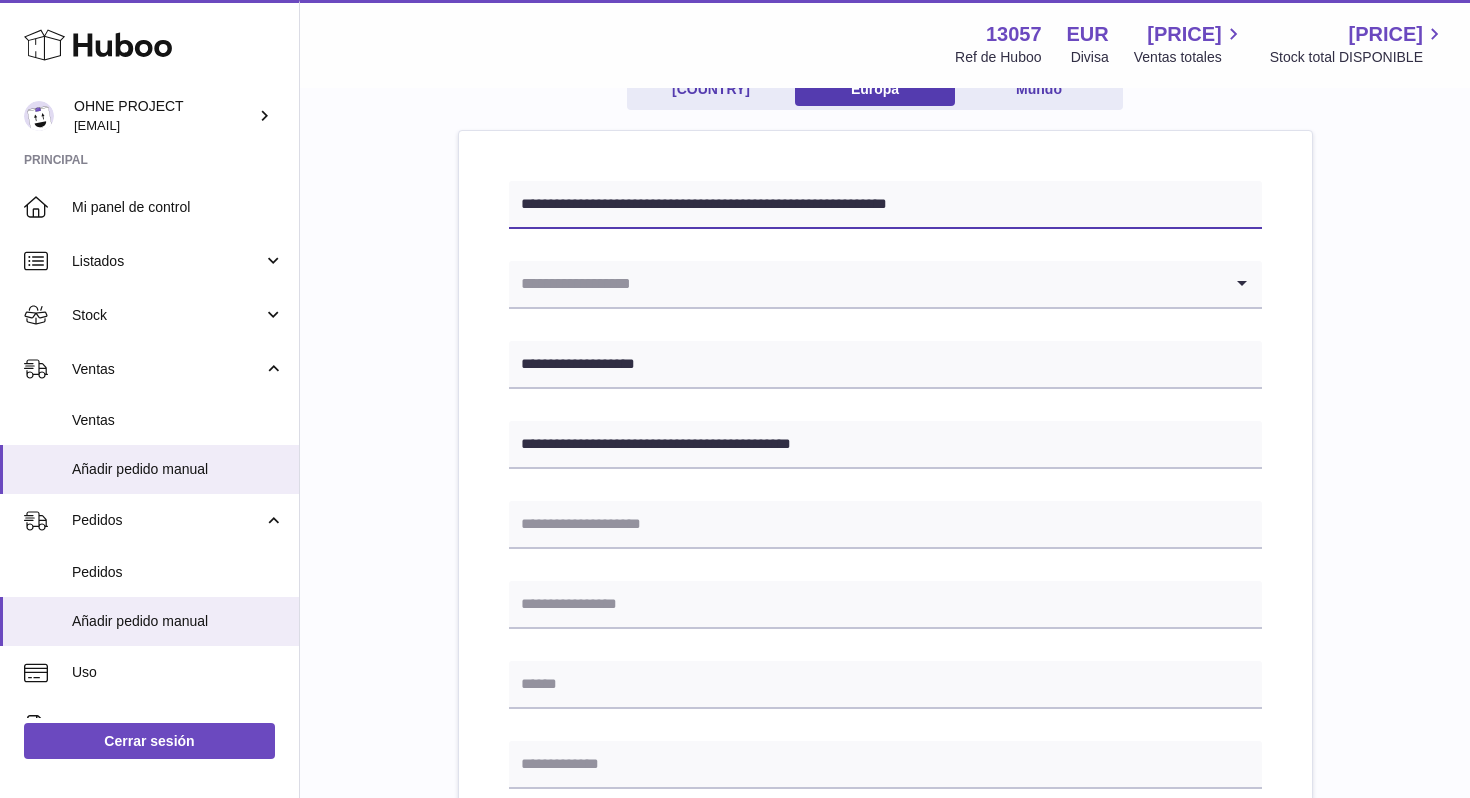scroll, scrollTop: 198, scrollLeft: 0, axis: vertical 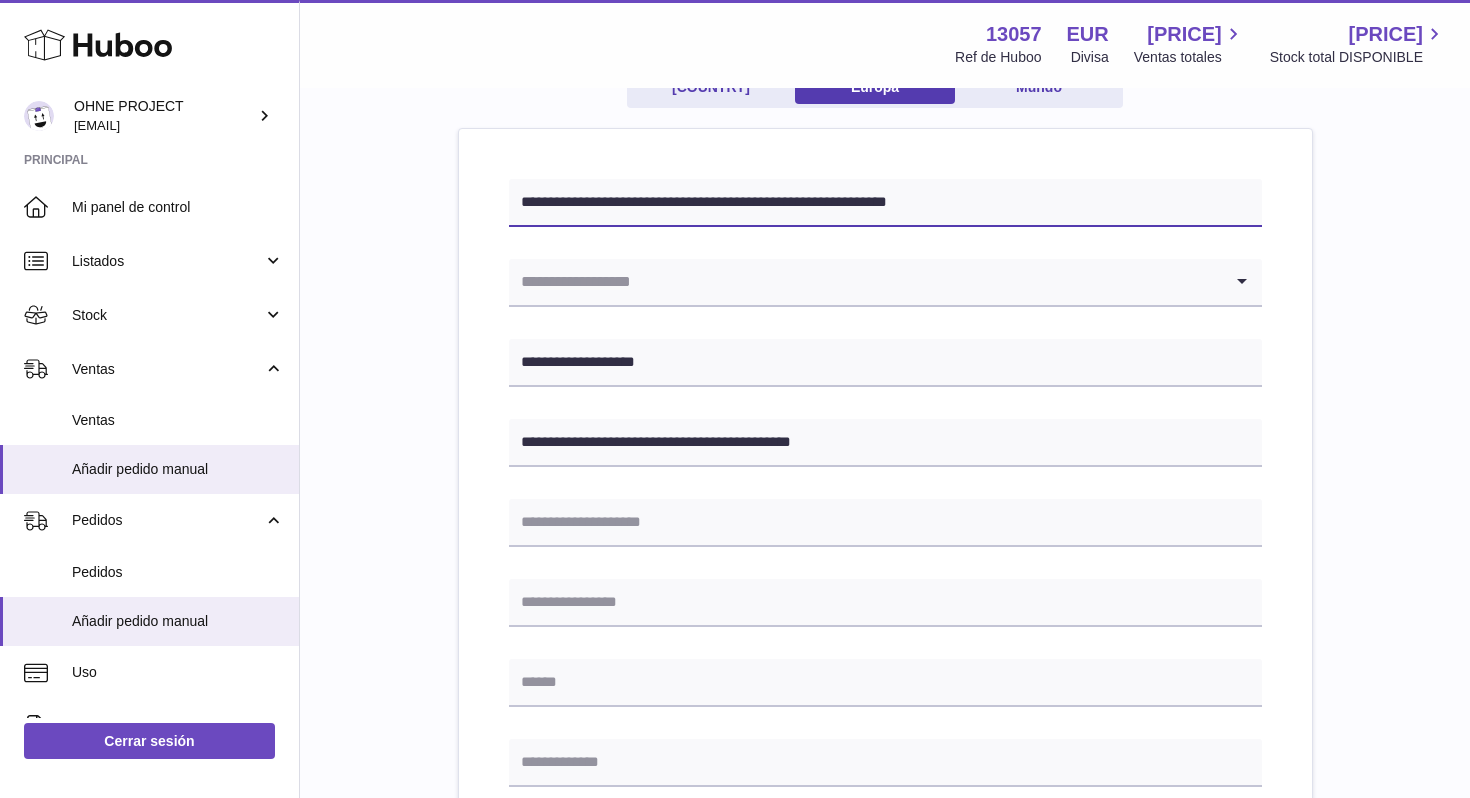 type on "**********" 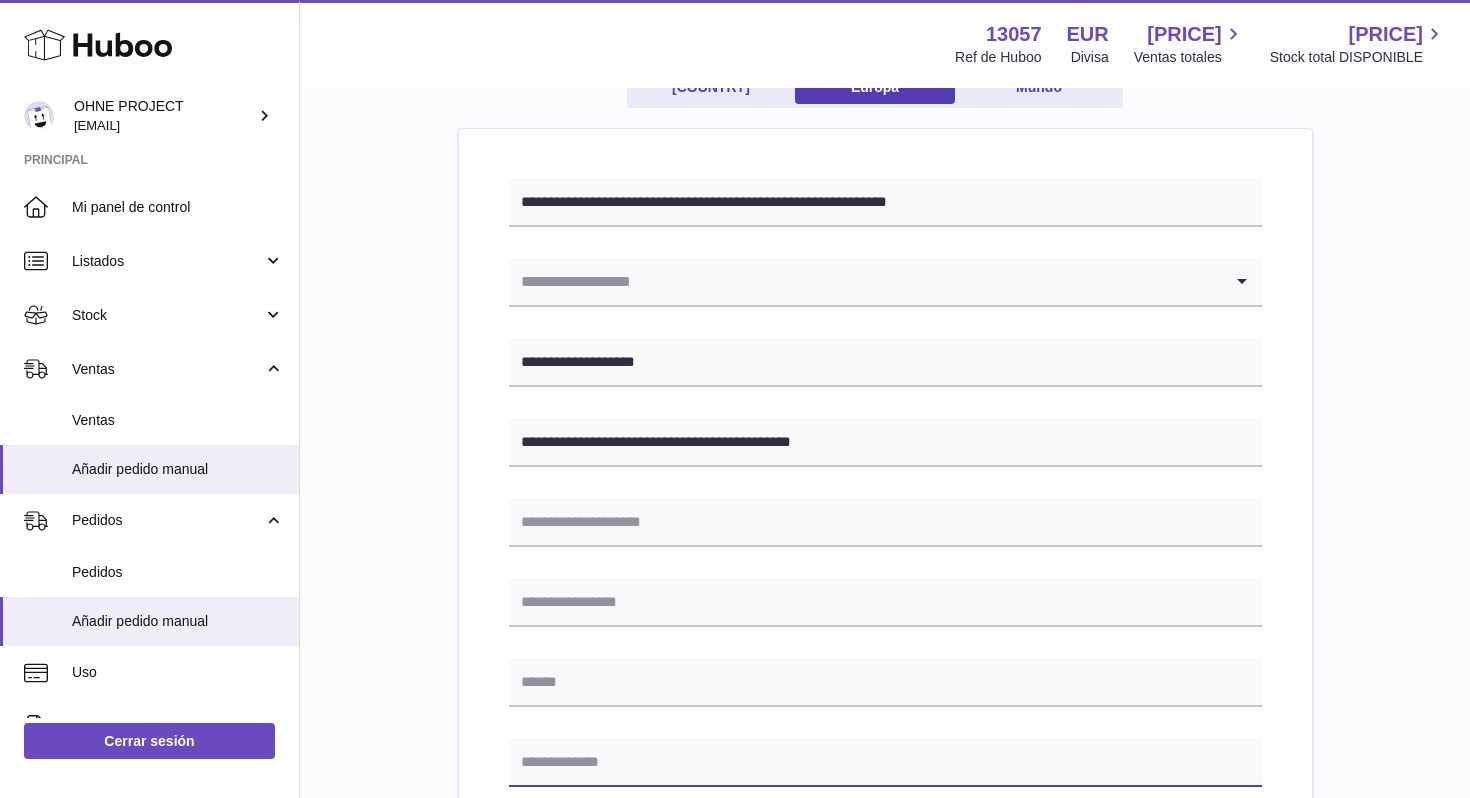 click at bounding box center [885, 763] 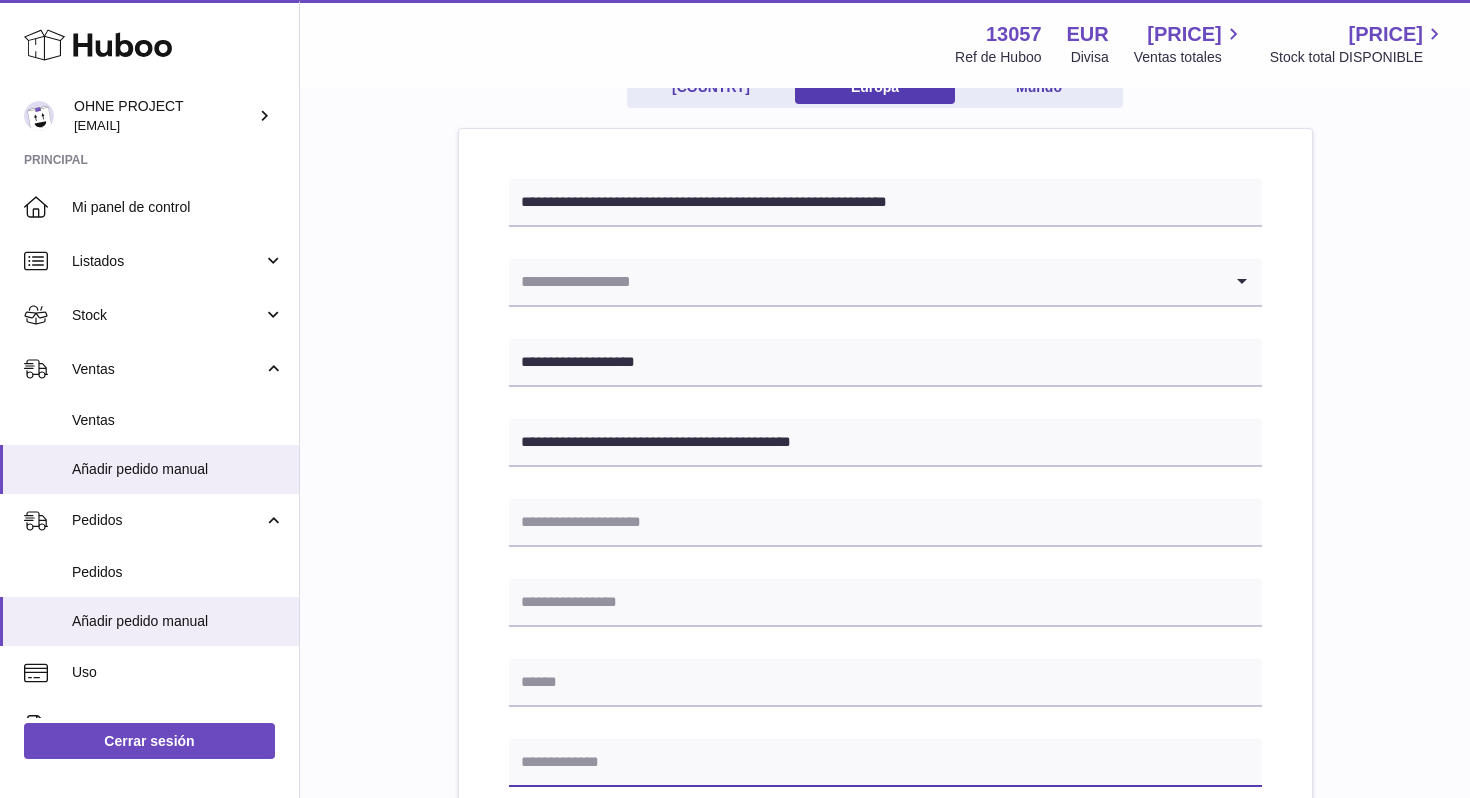 paste on "*****" 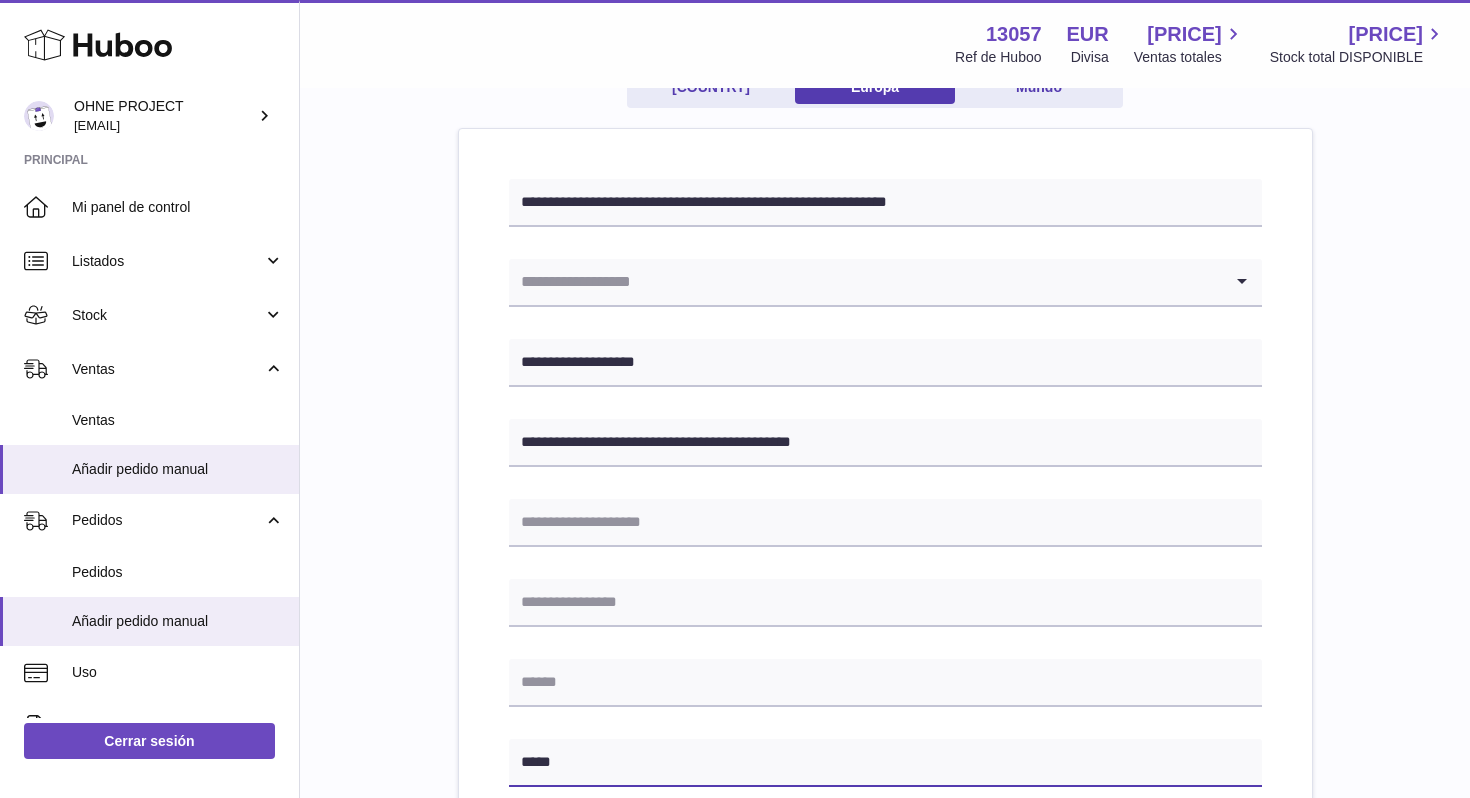 type on "*****" 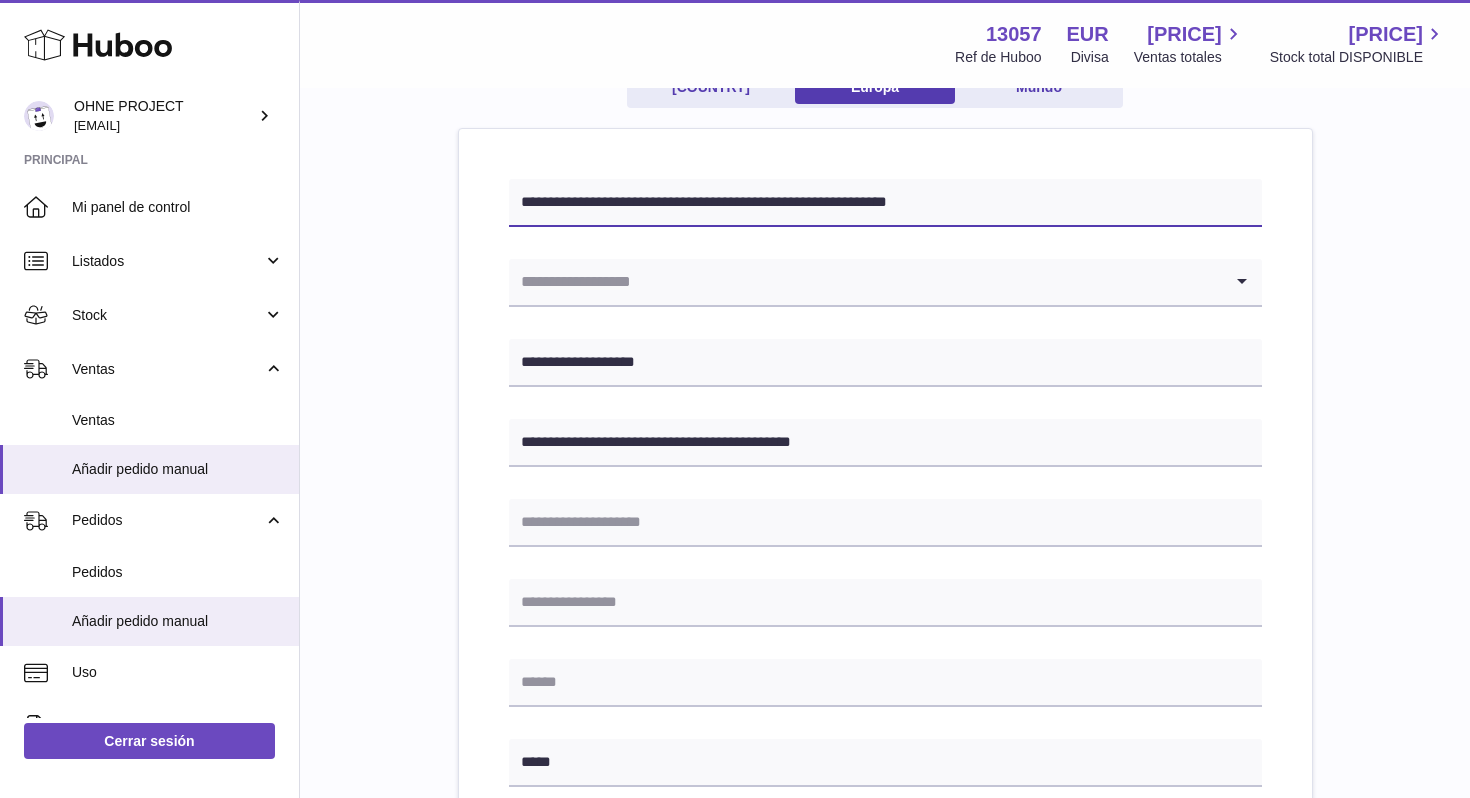 click on "**********" at bounding box center (885, 203) 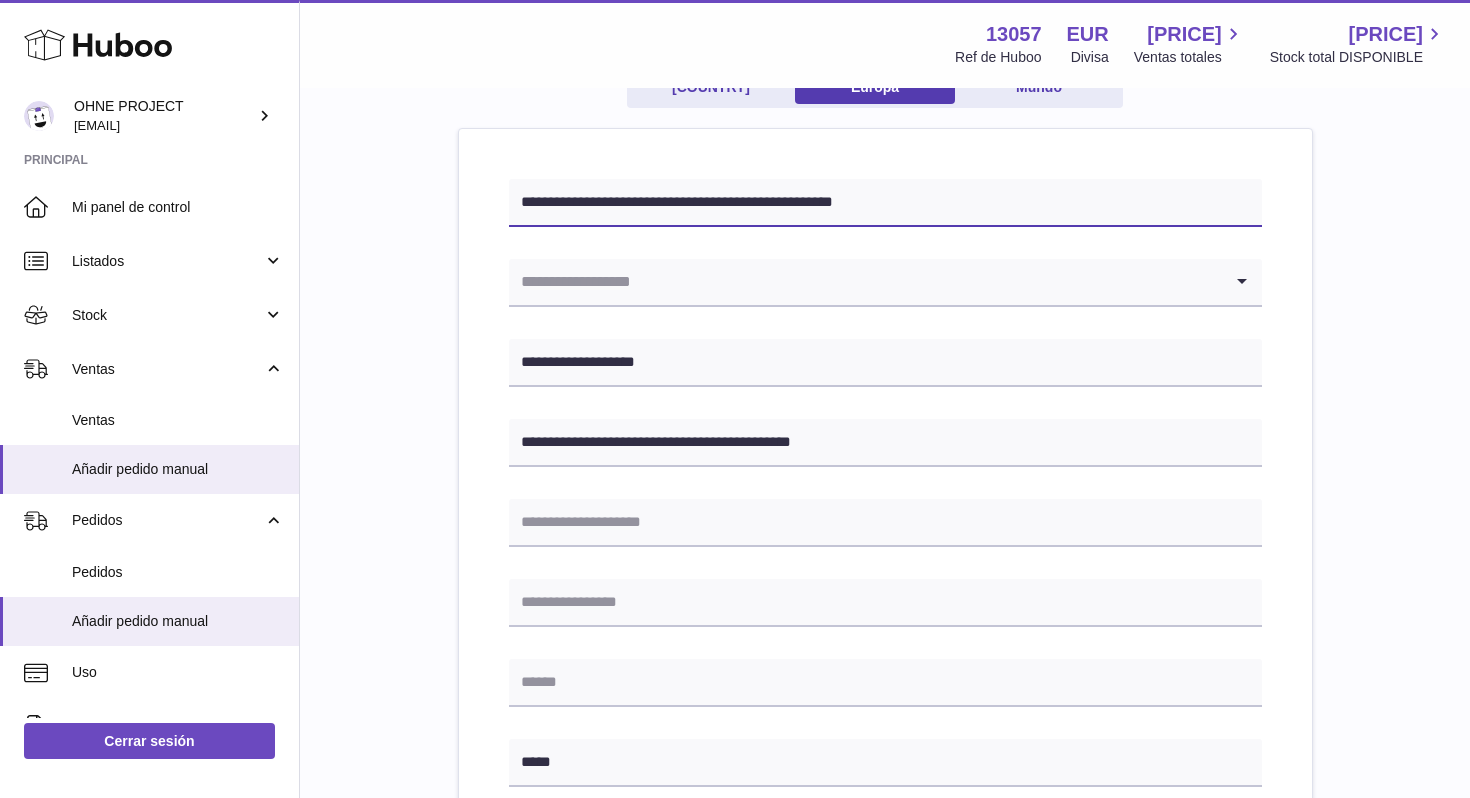 click on "**********" at bounding box center (885, 203) 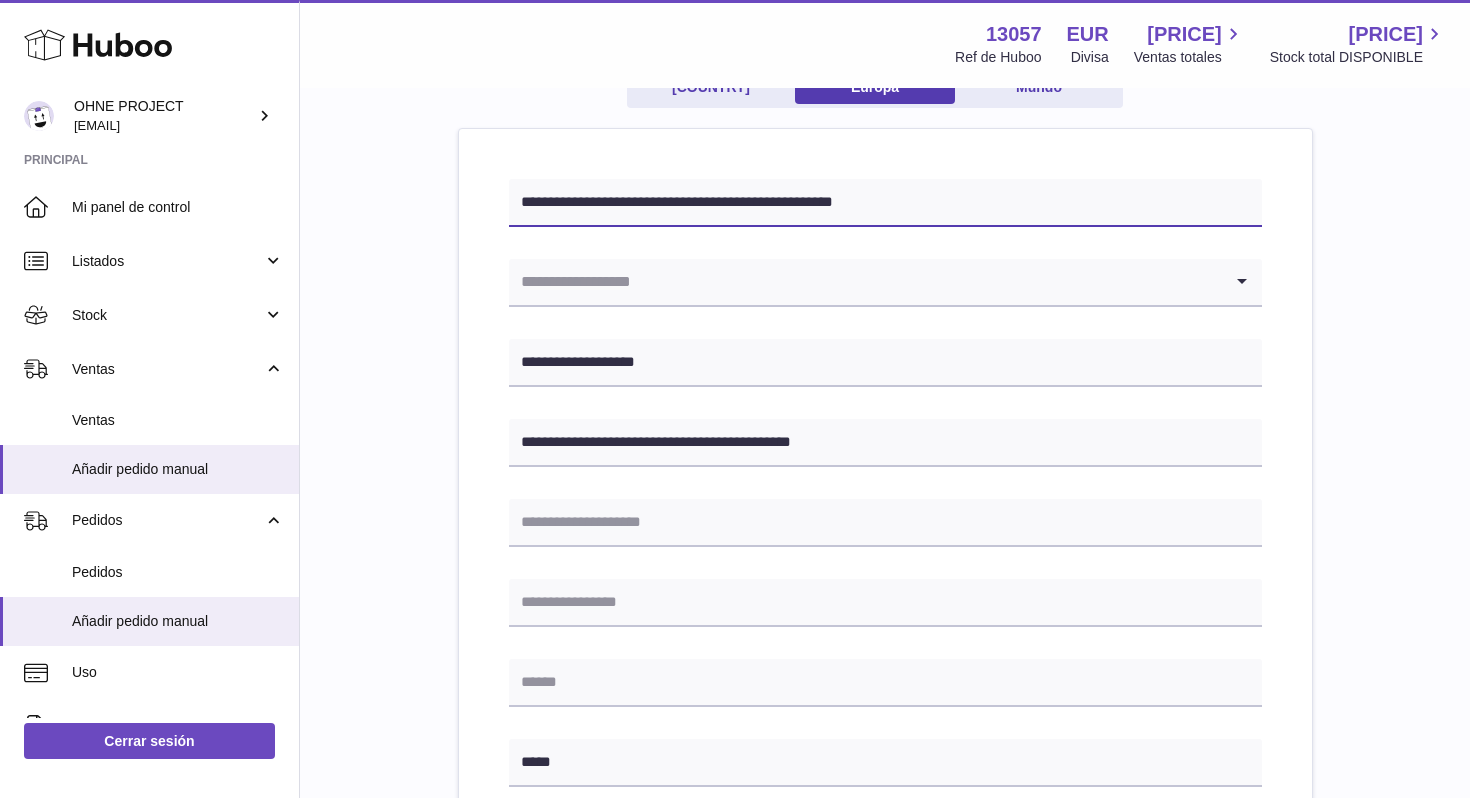 click on "**********" at bounding box center [885, 203] 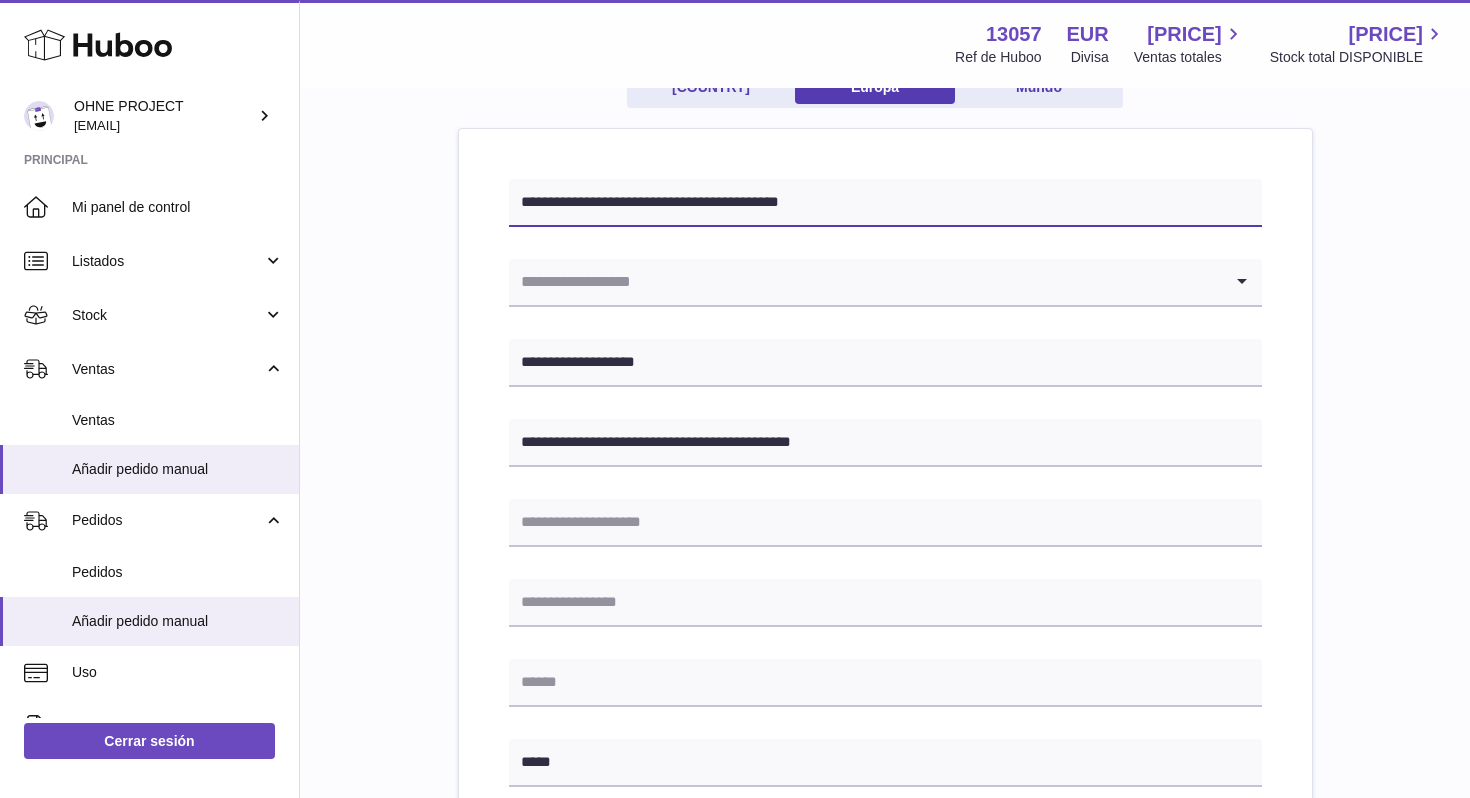 click on "**********" at bounding box center [885, 203] 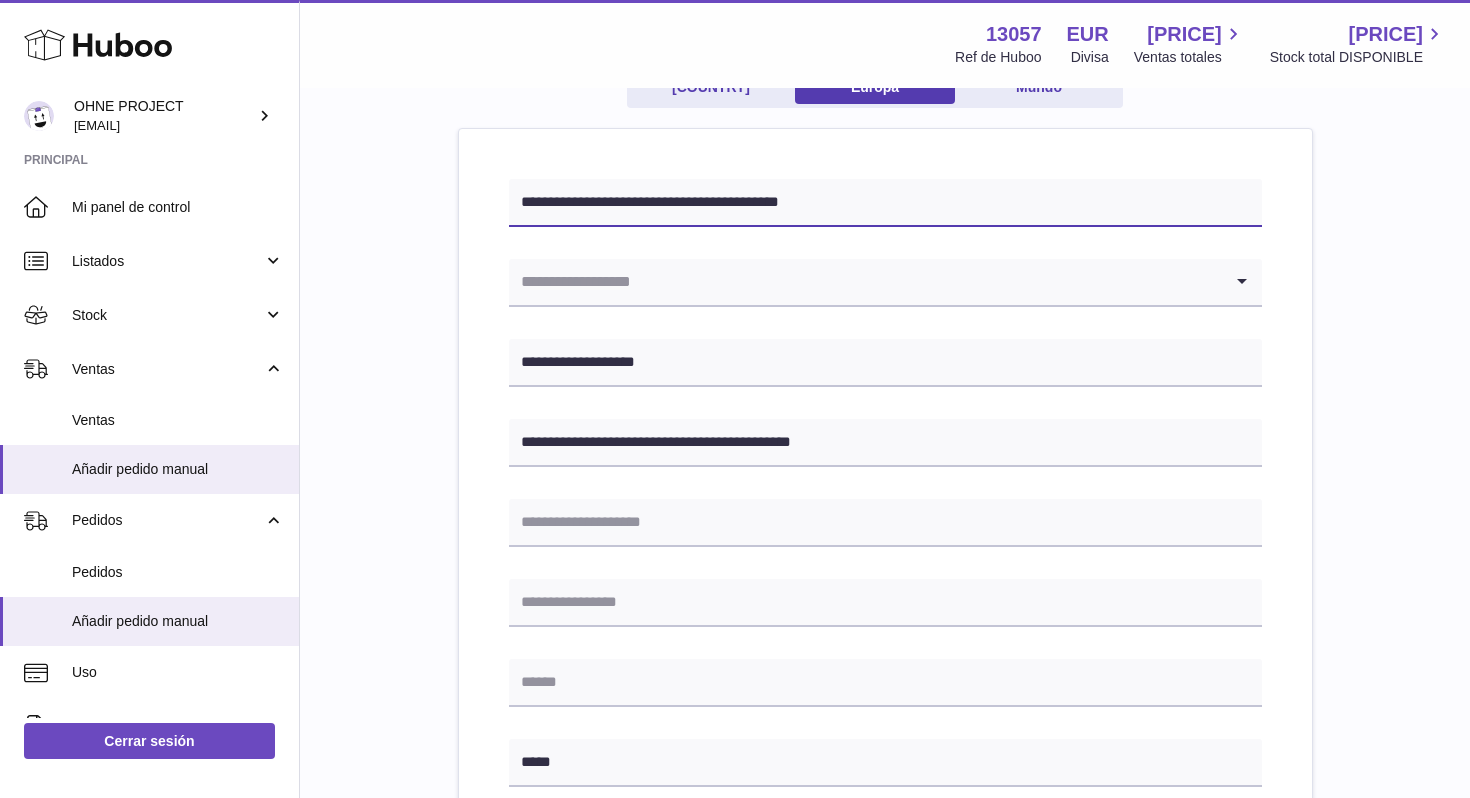 click on "**********" at bounding box center [885, 203] 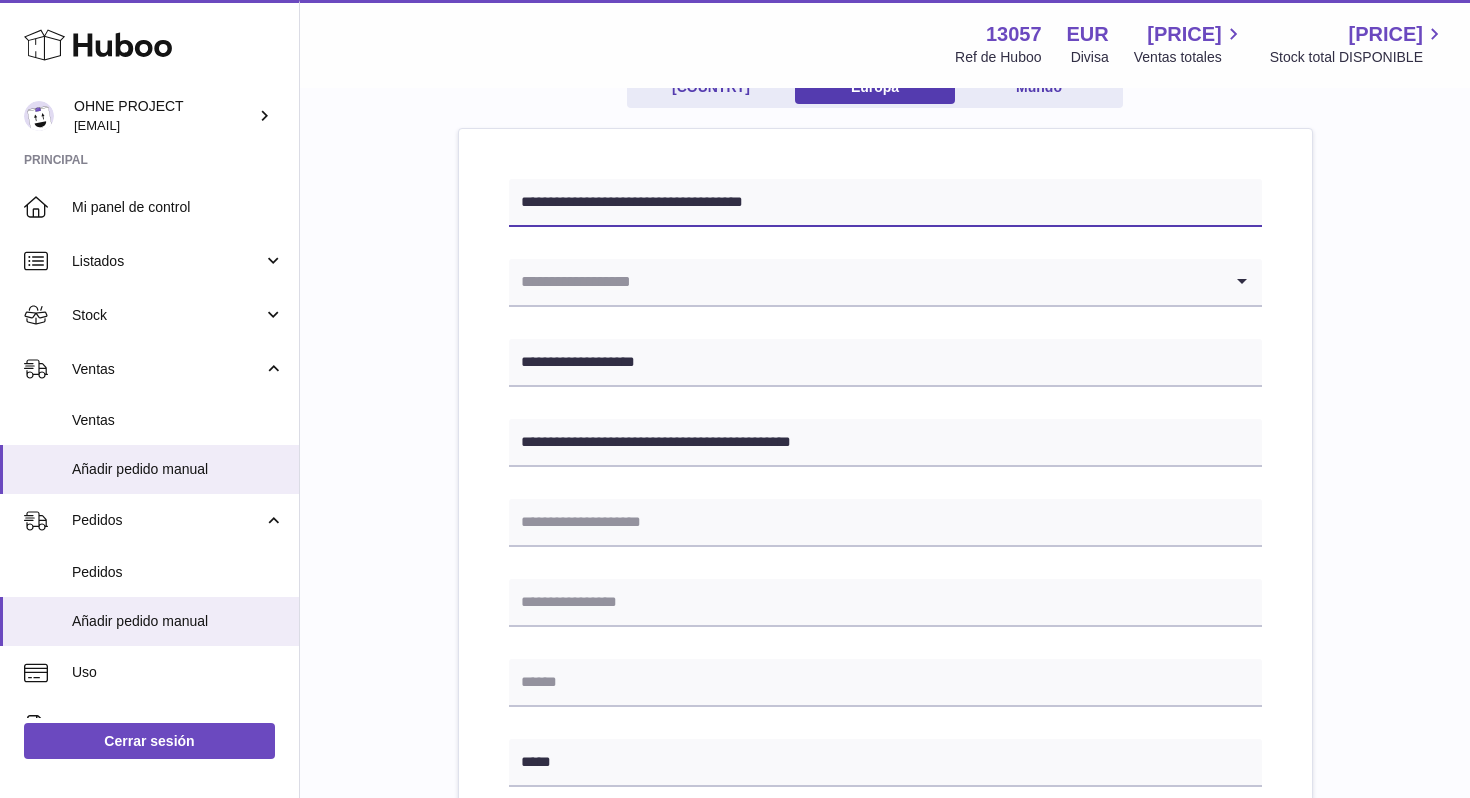type on "**********" 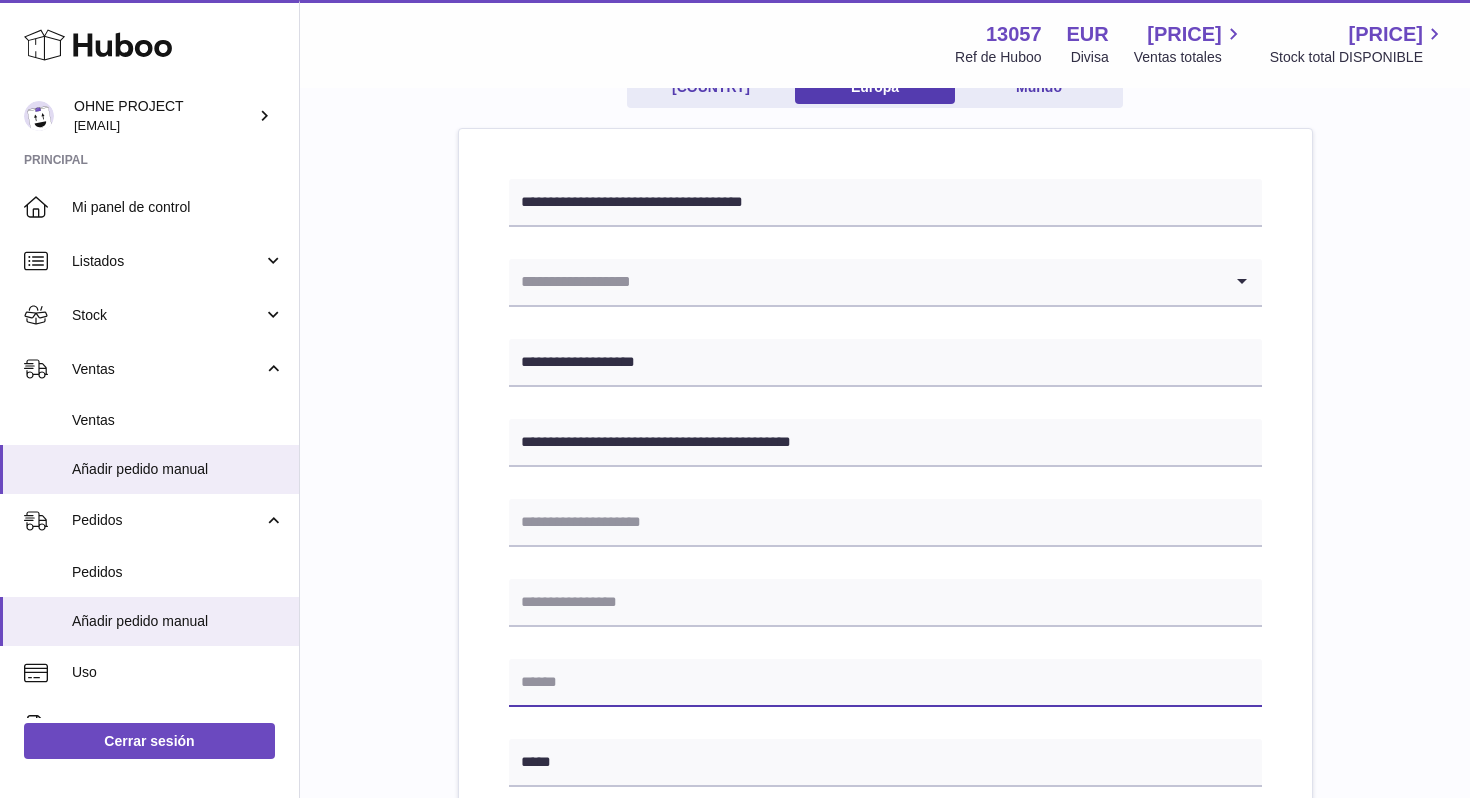 click at bounding box center [885, 683] 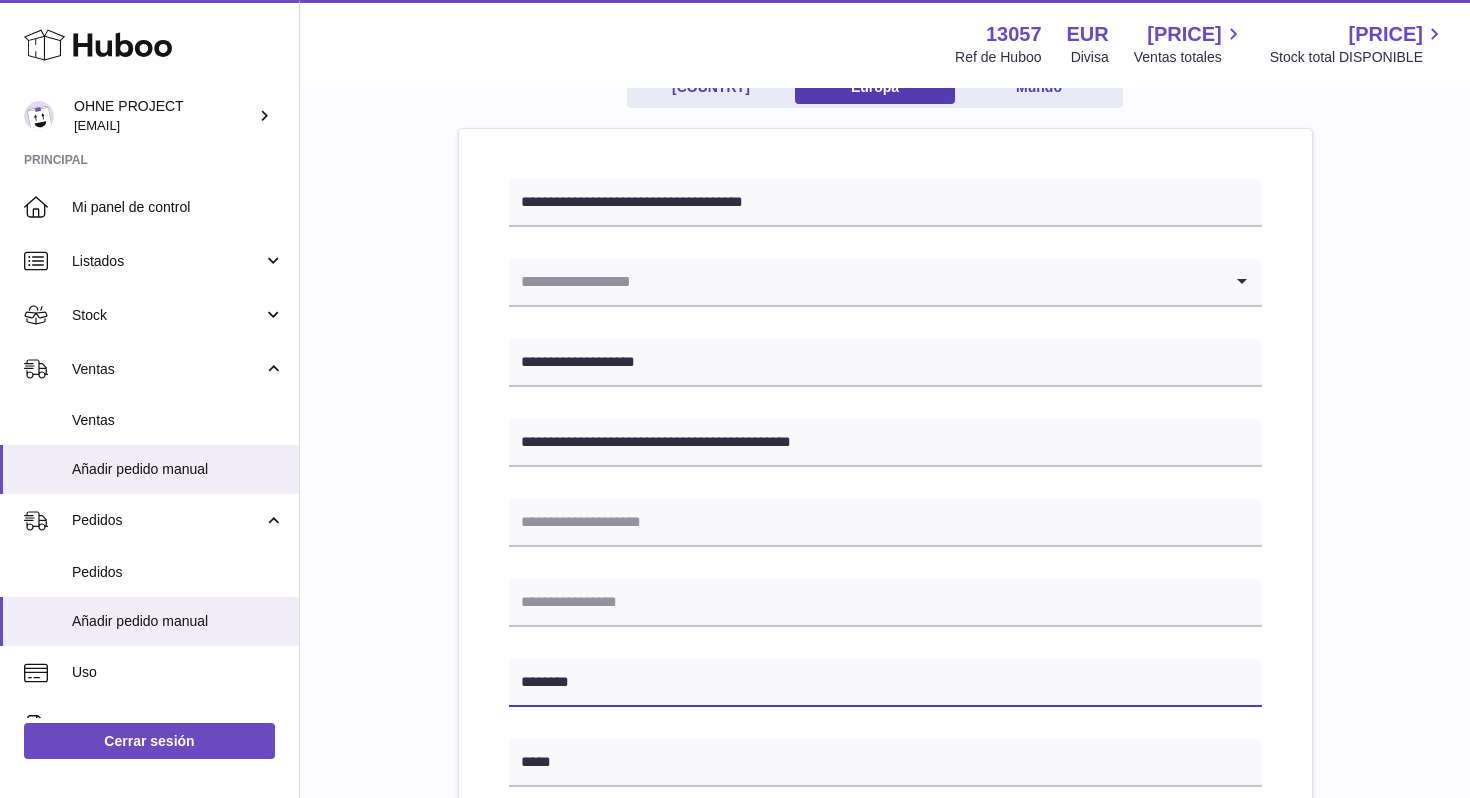 type on "********" 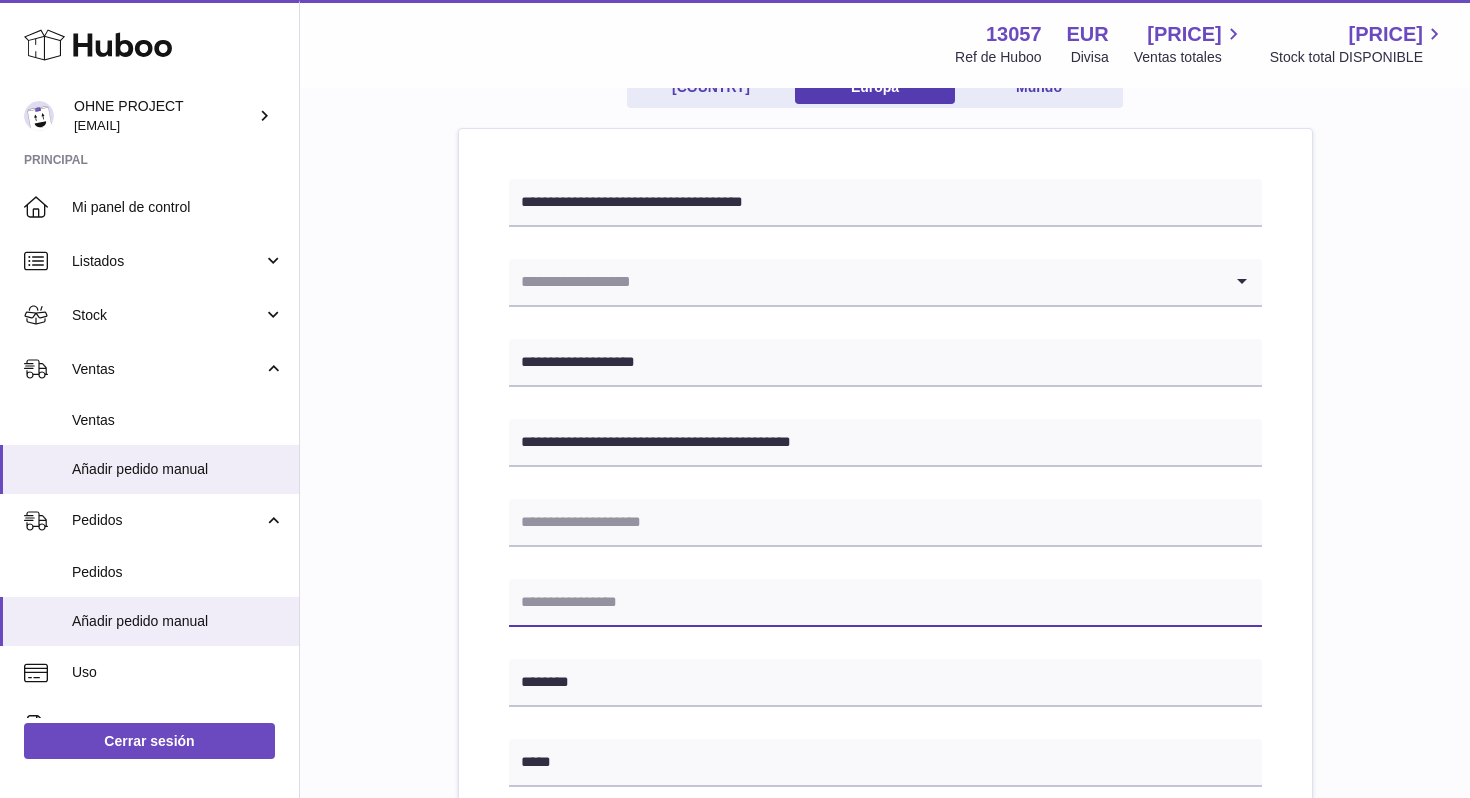 click at bounding box center [885, 603] 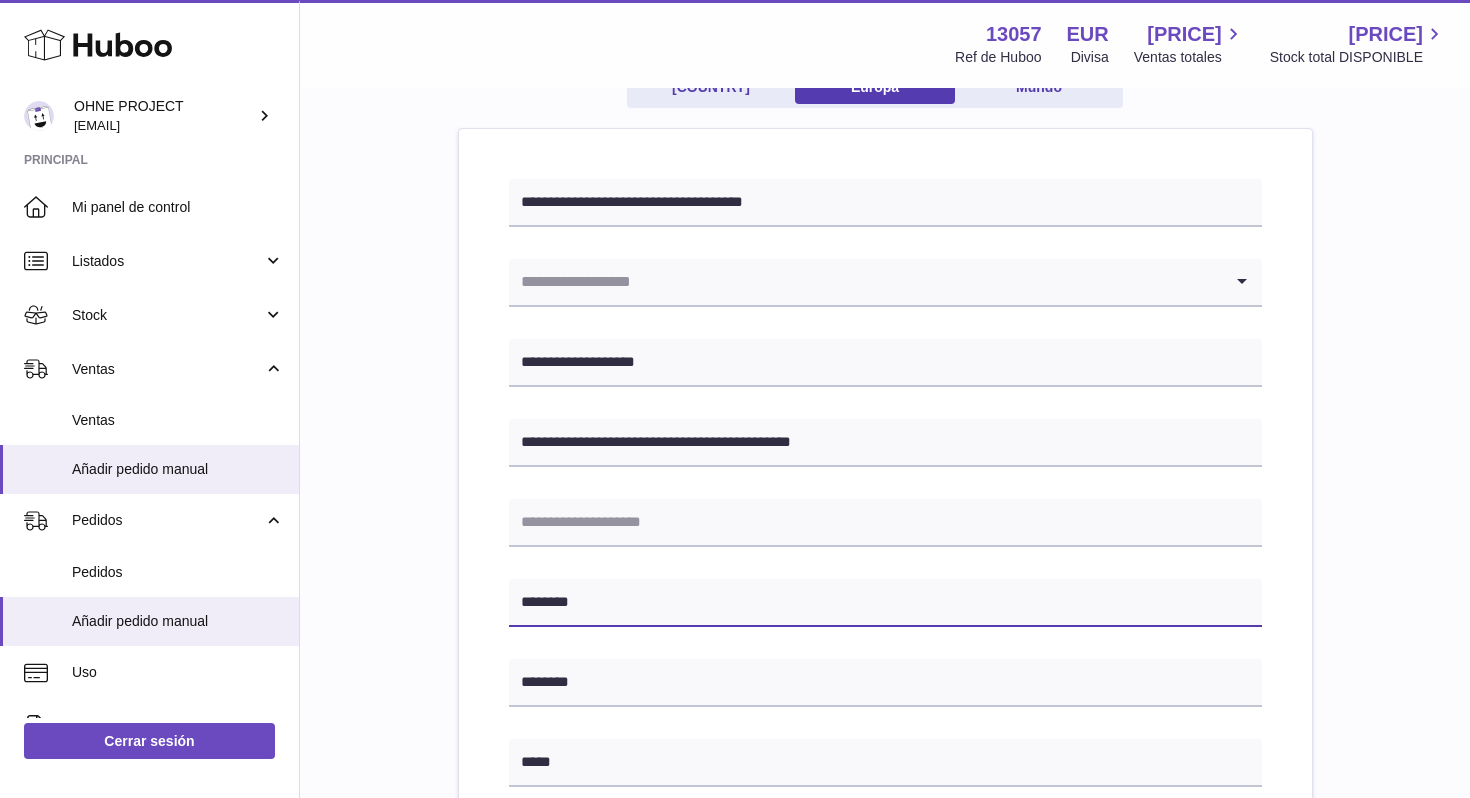 type on "********" 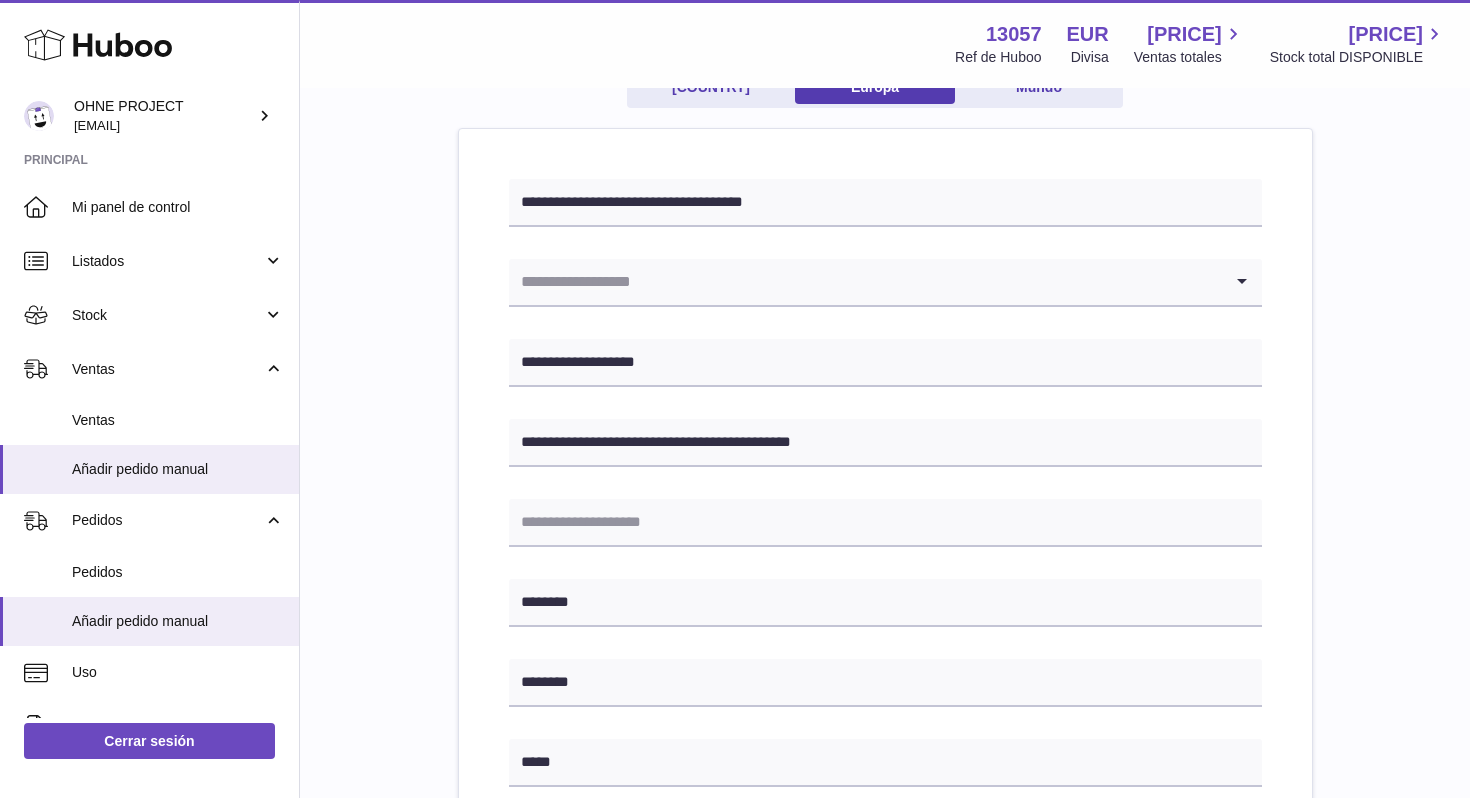 click at bounding box center (865, 282) 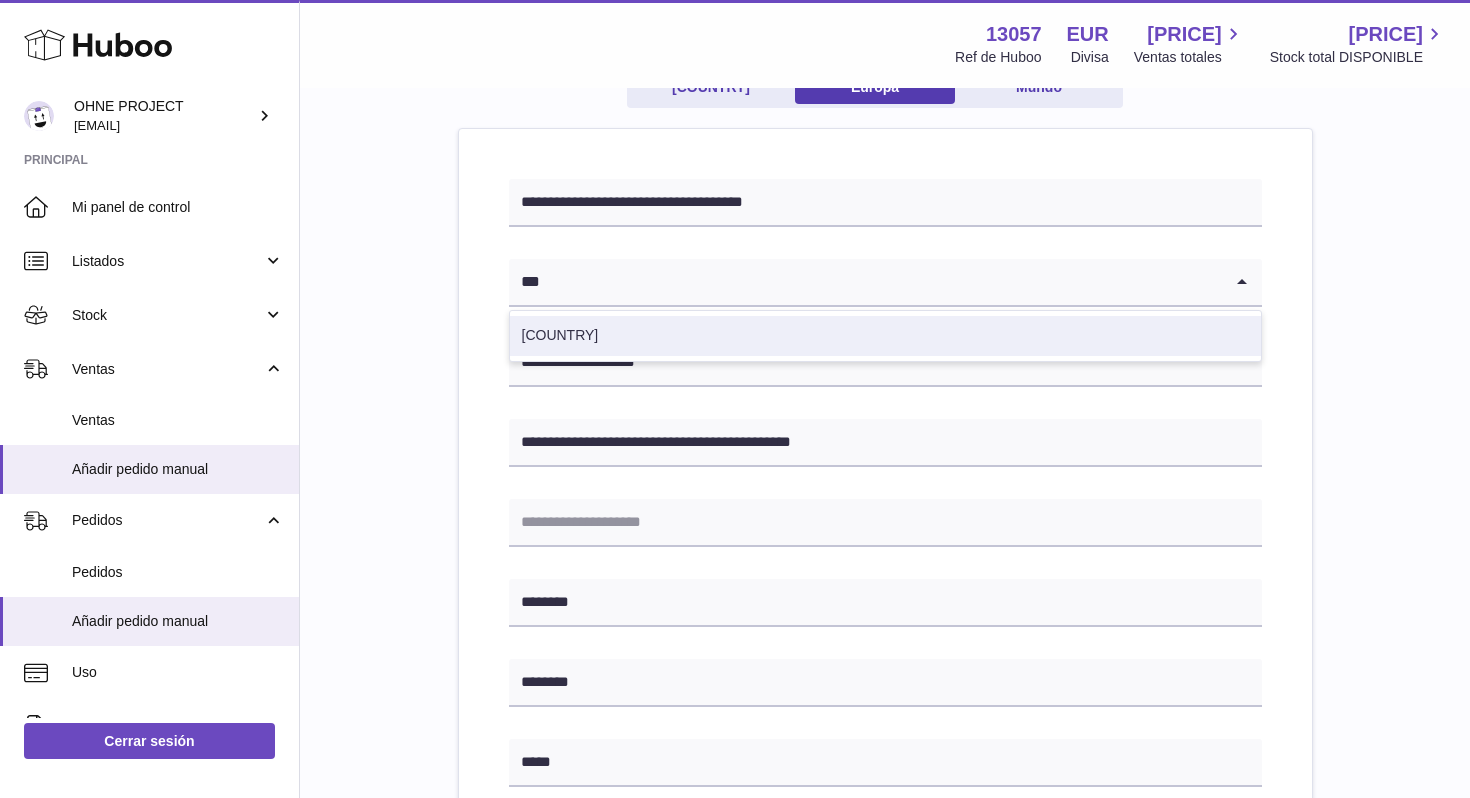 type on "***" 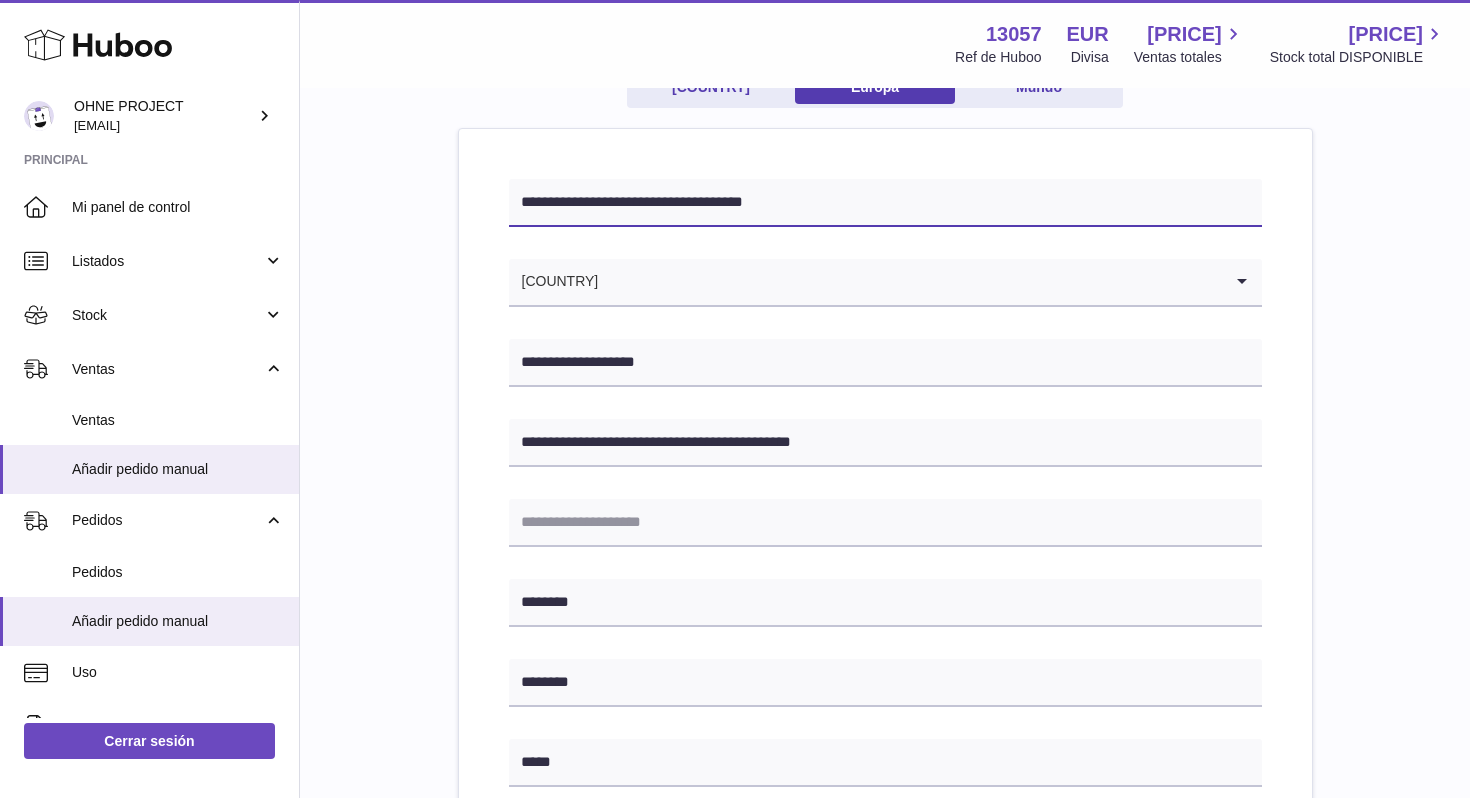 drag, startPoint x: 672, startPoint y: 202, endPoint x: 813, endPoint y: 251, distance: 149.27156 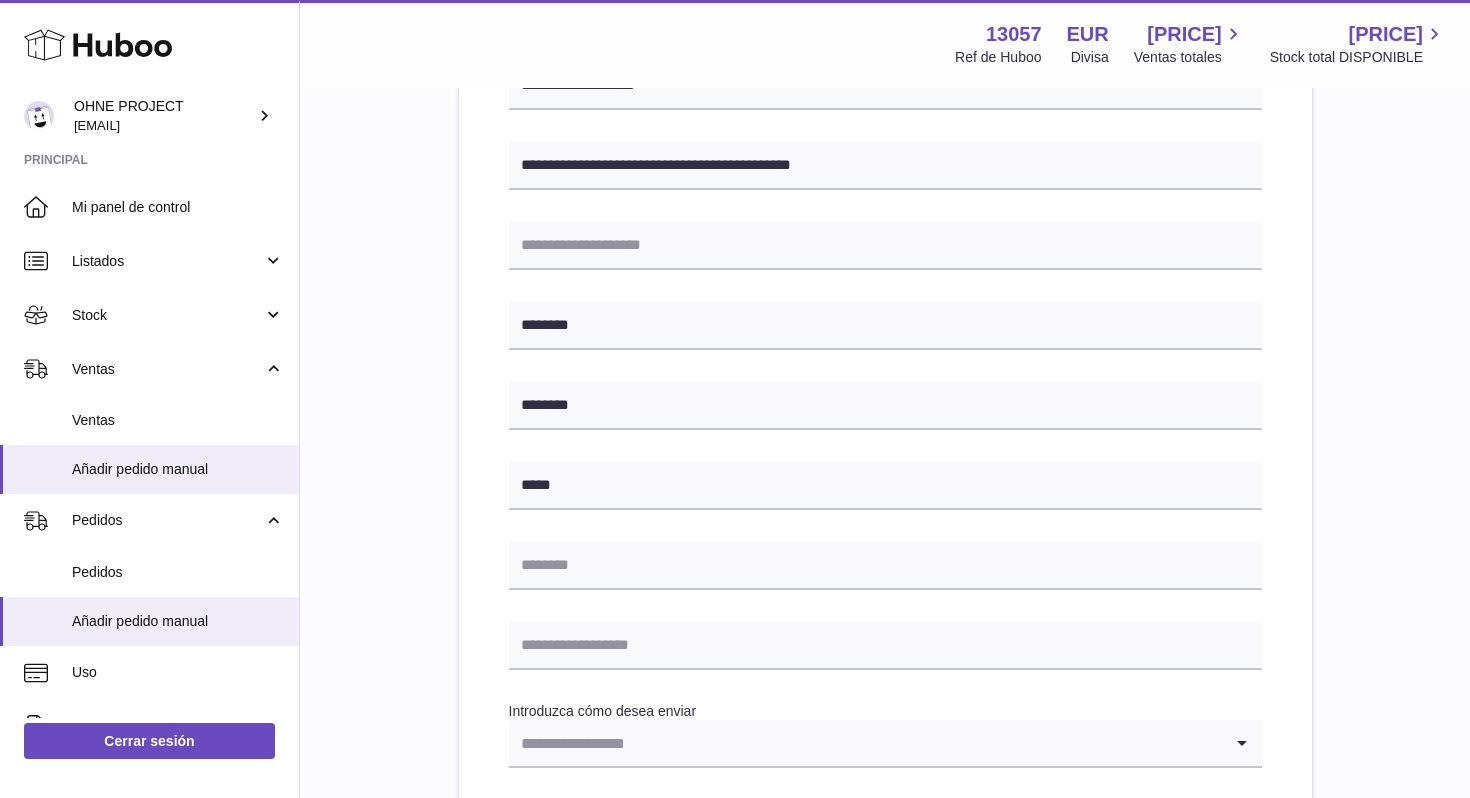 scroll, scrollTop: 482, scrollLeft: 0, axis: vertical 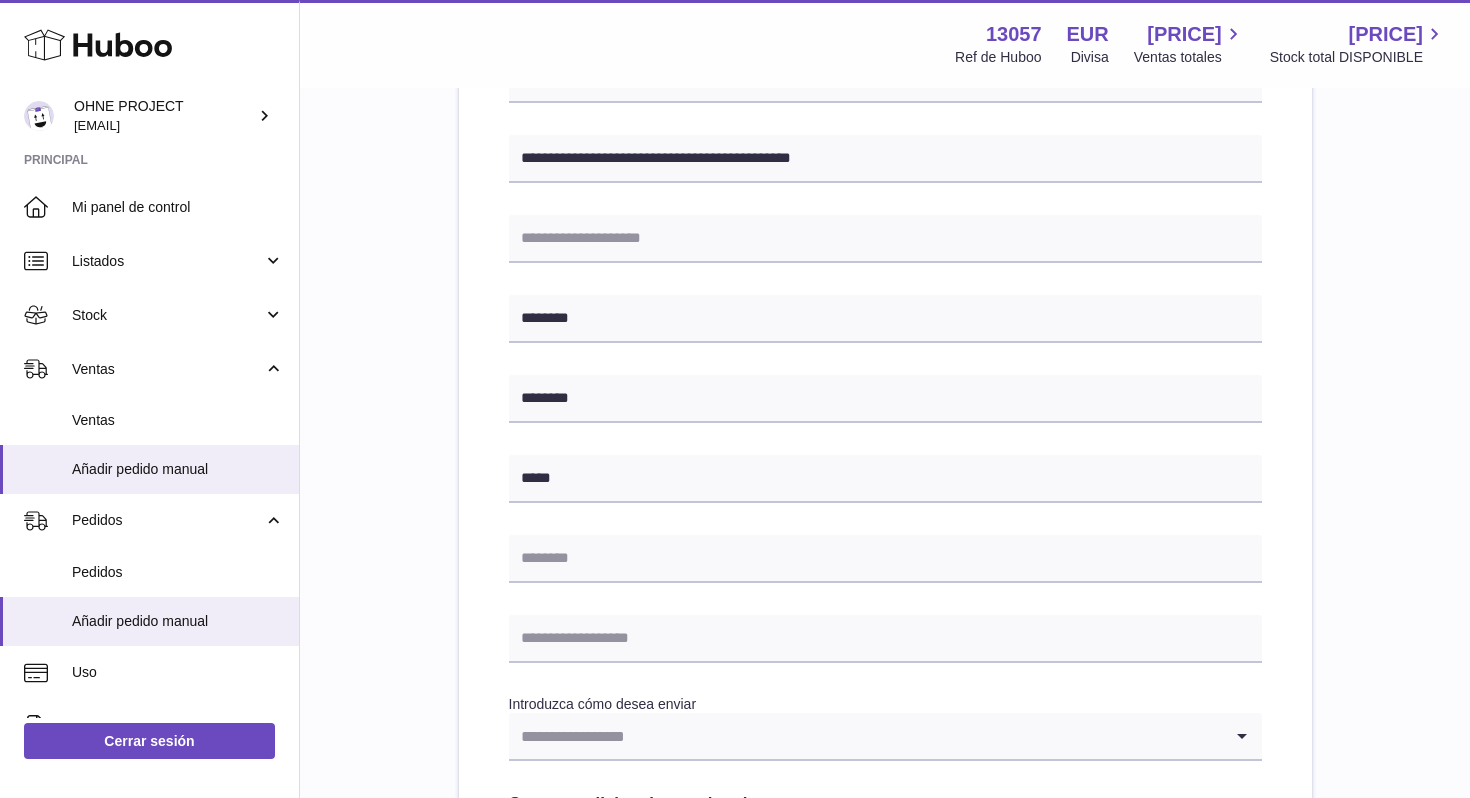 type on "**********" 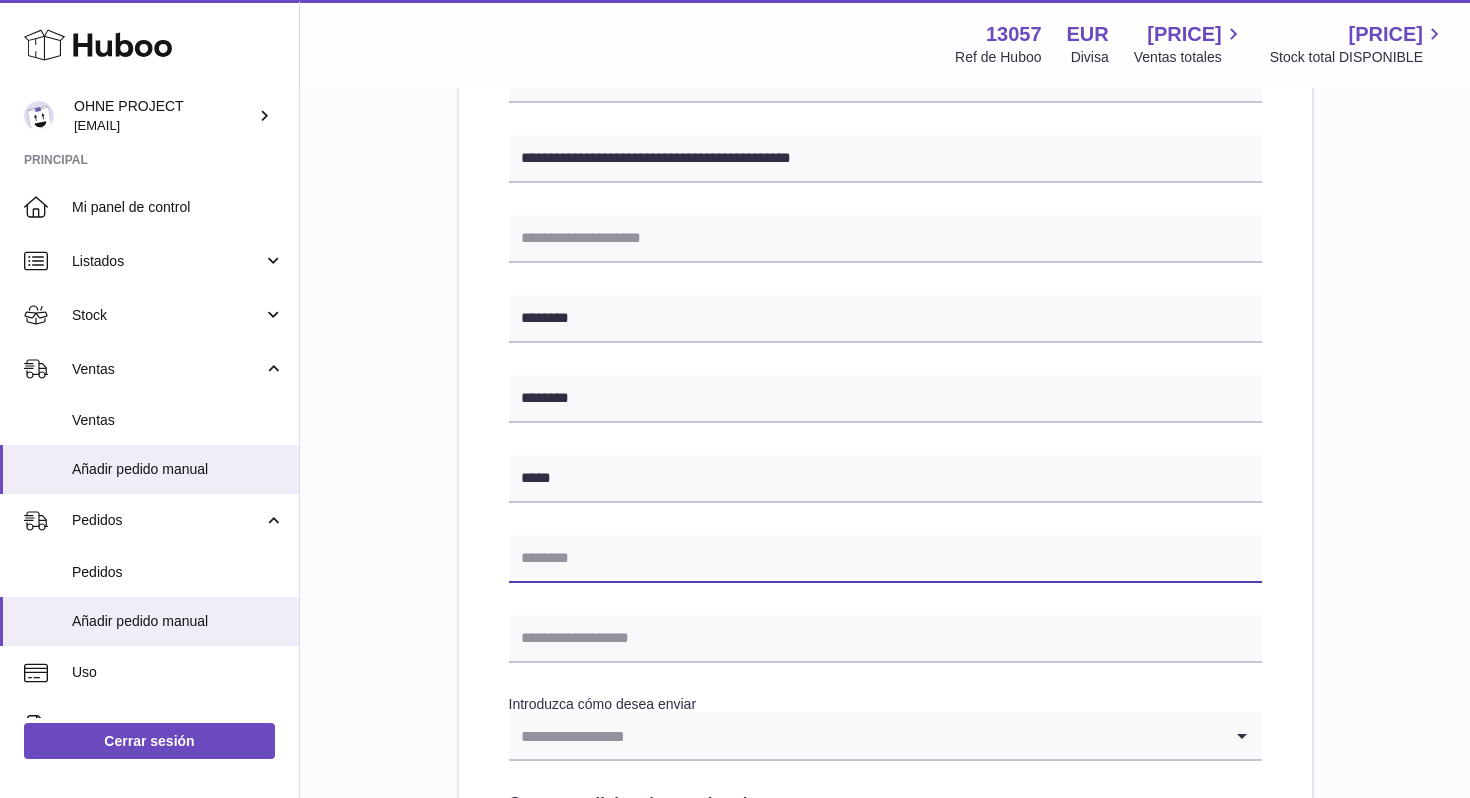 click at bounding box center (885, 559) 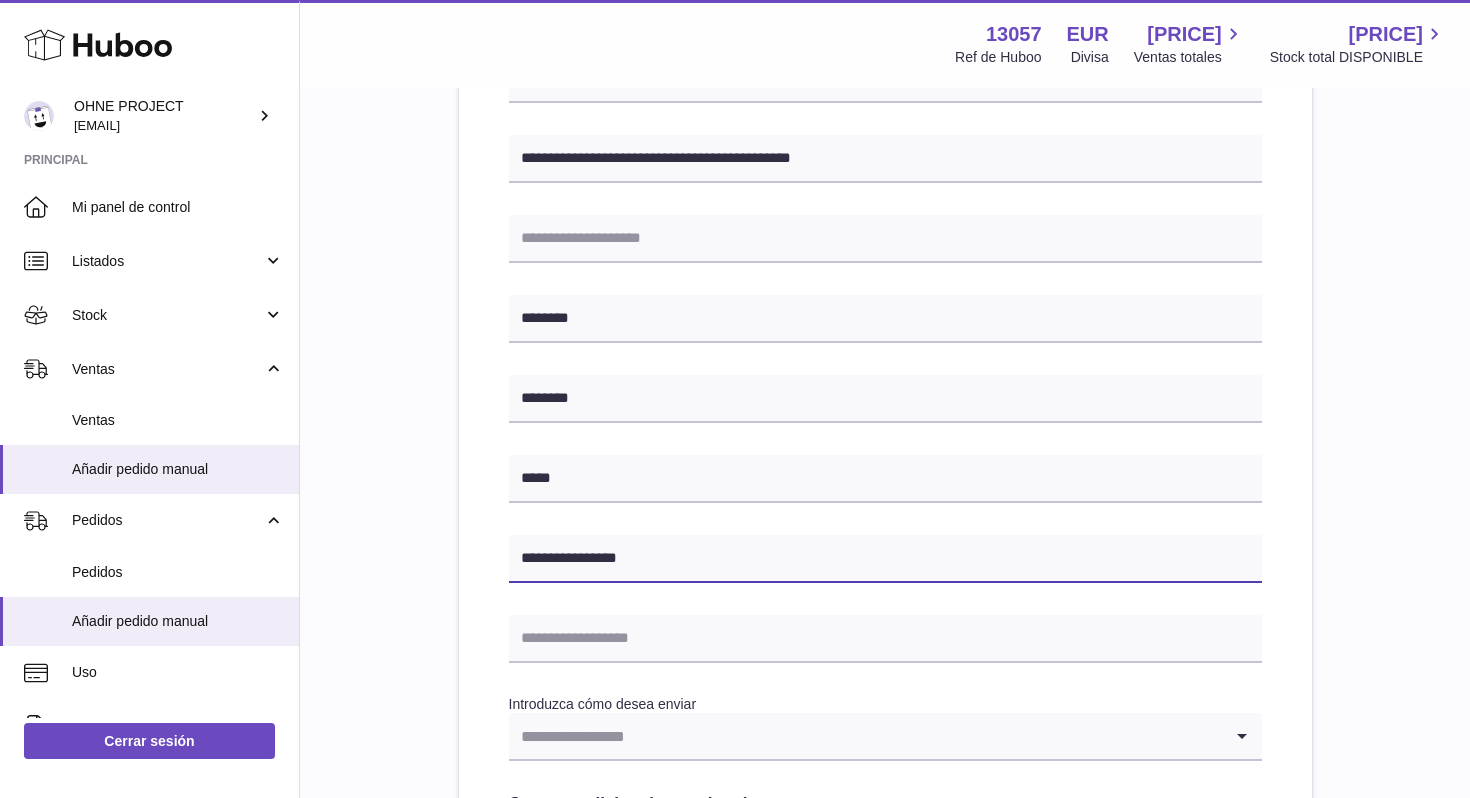 type on "**********" 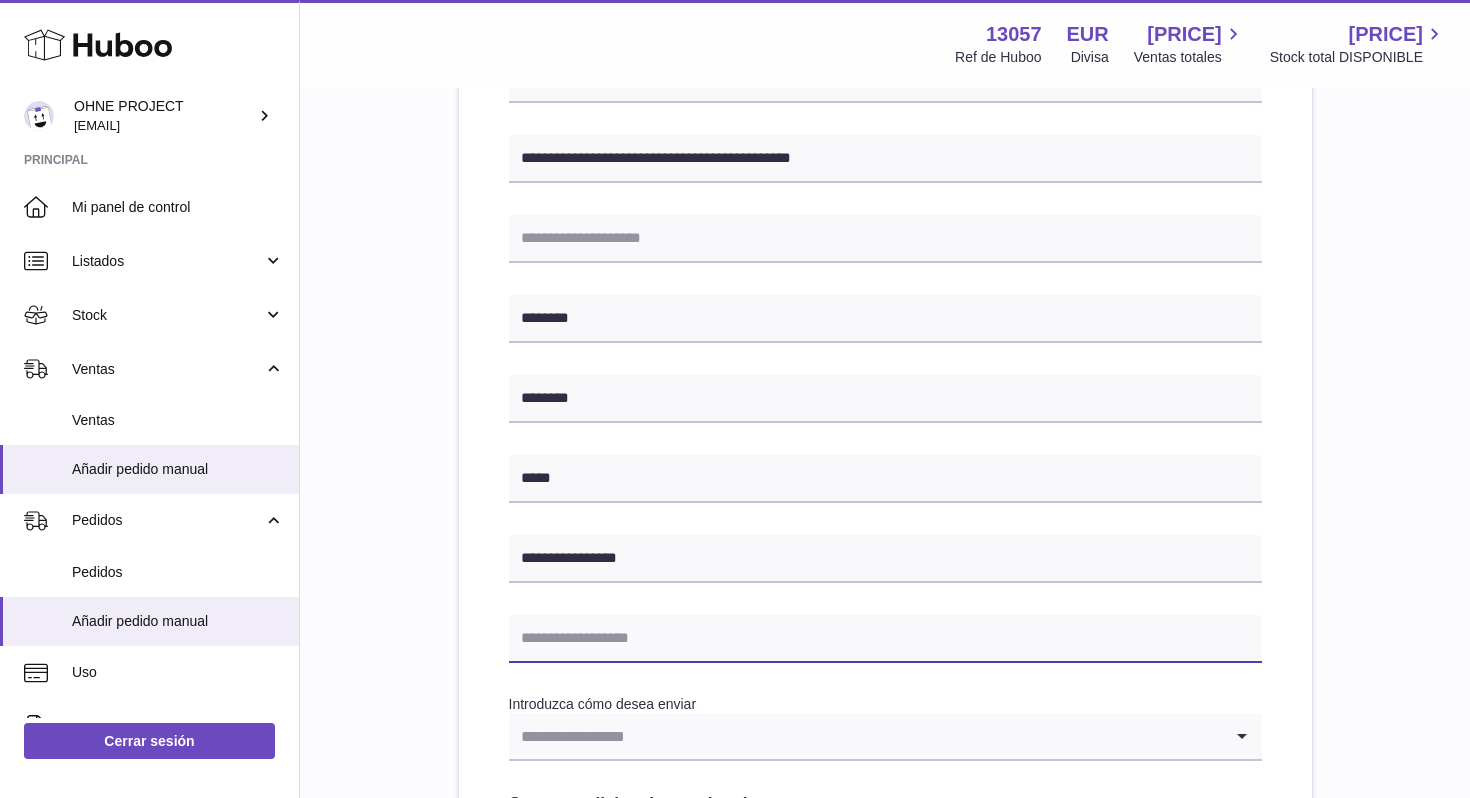 click at bounding box center [885, 639] 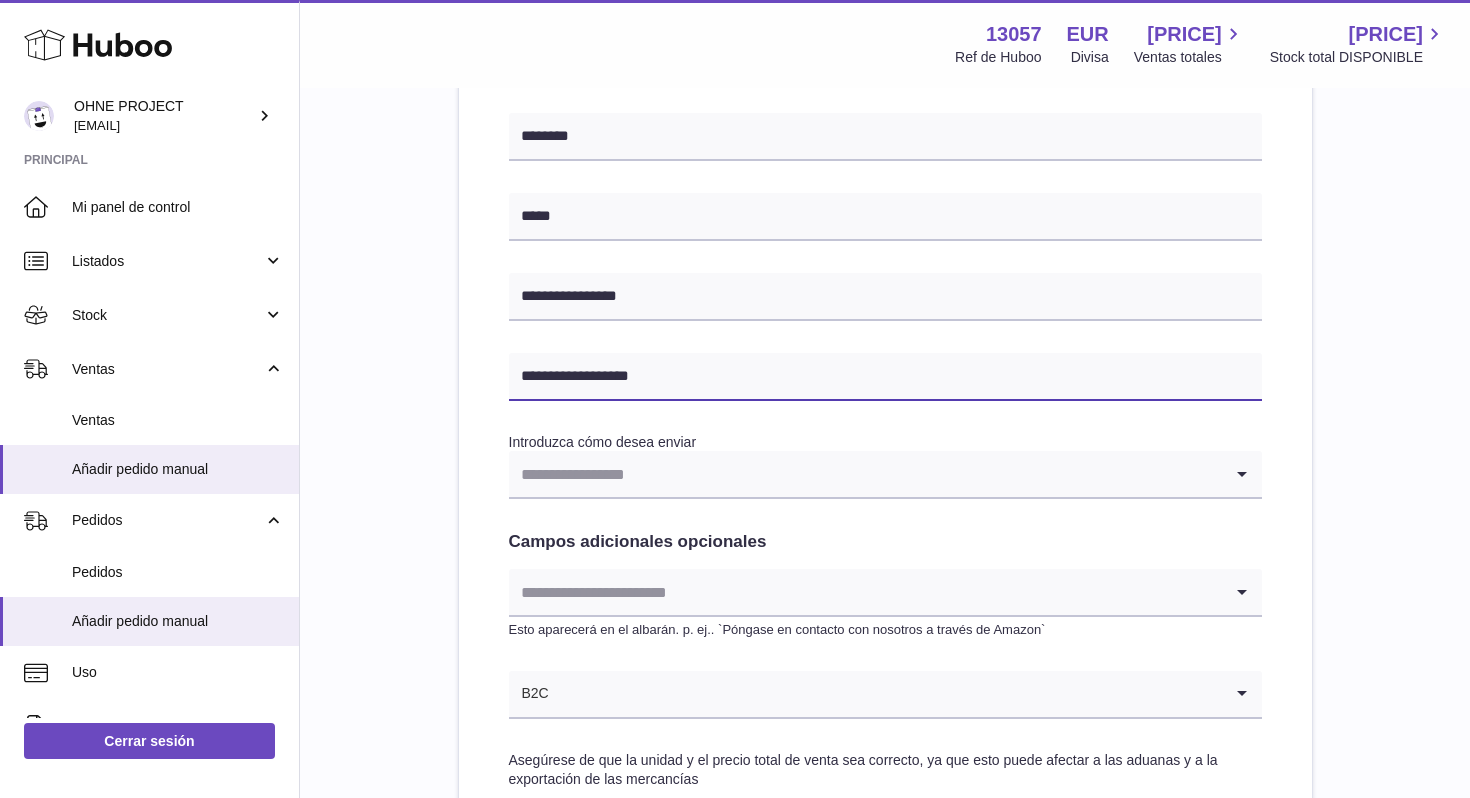 scroll, scrollTop: 745, scrollLeft: 0, axis: vertical 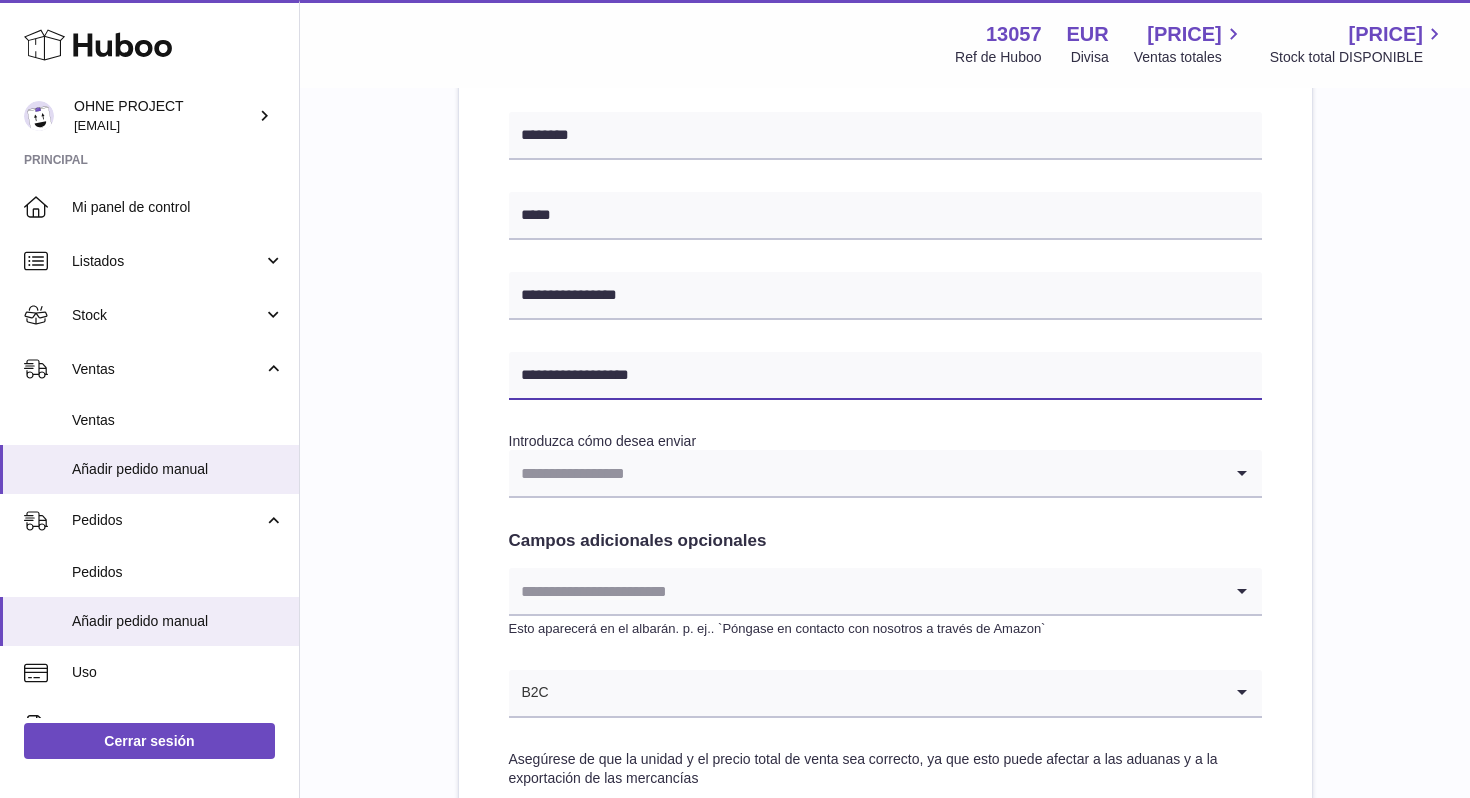 type on "**********" 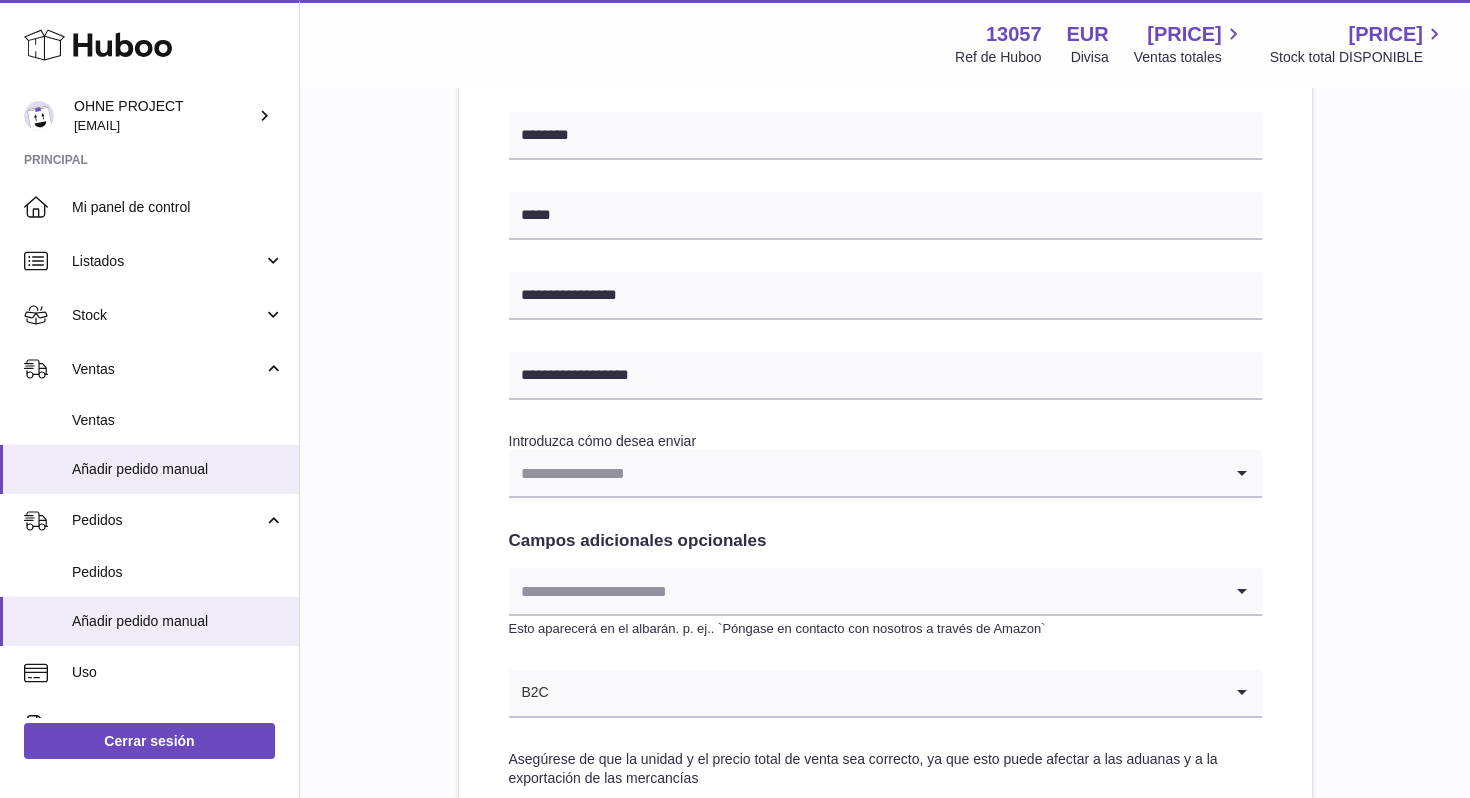 click at bounding box center (865, 473) 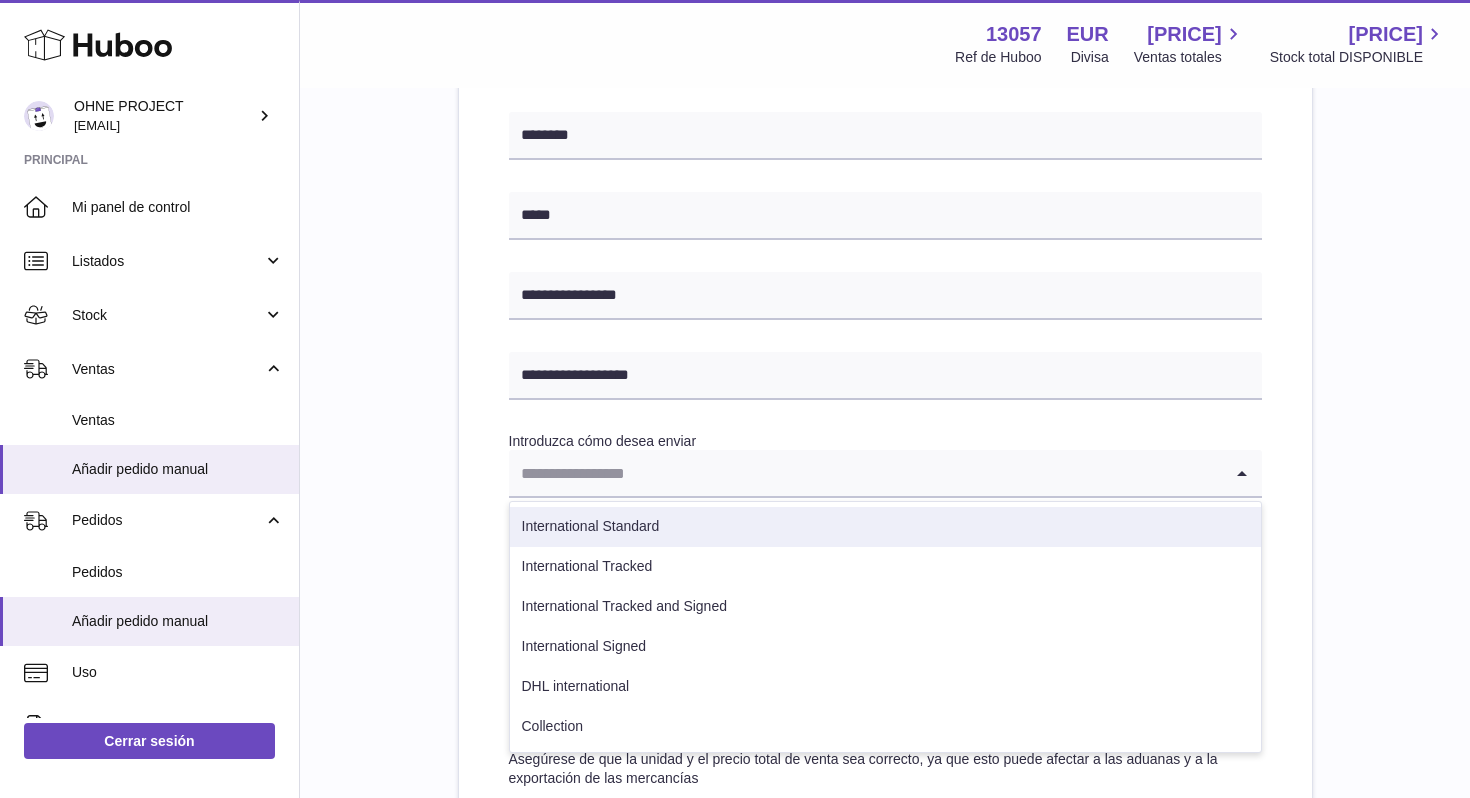 click on "International Standard" at bounding box center (885, 527) 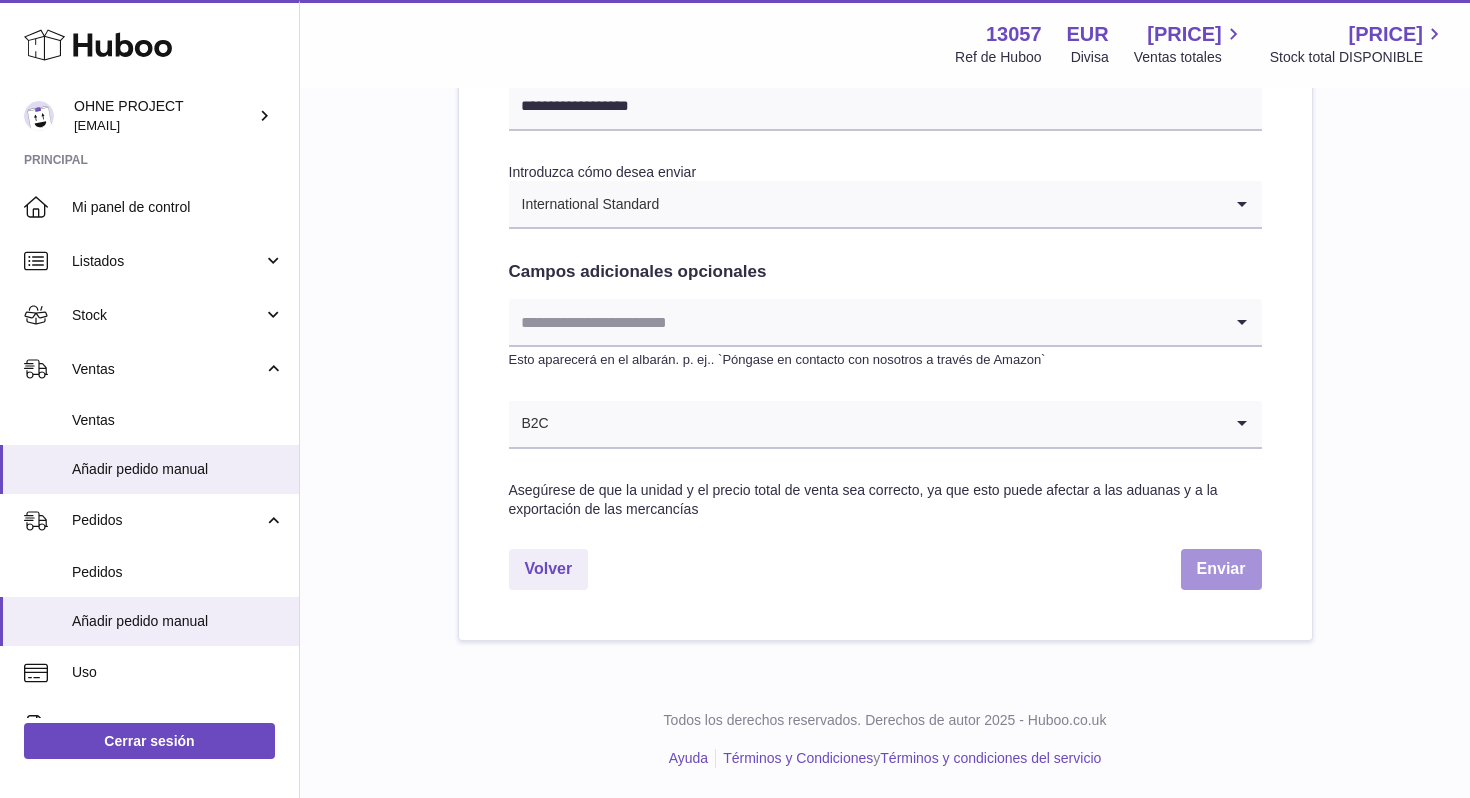 click on "Enviar" at bounding box center (1221, 569) 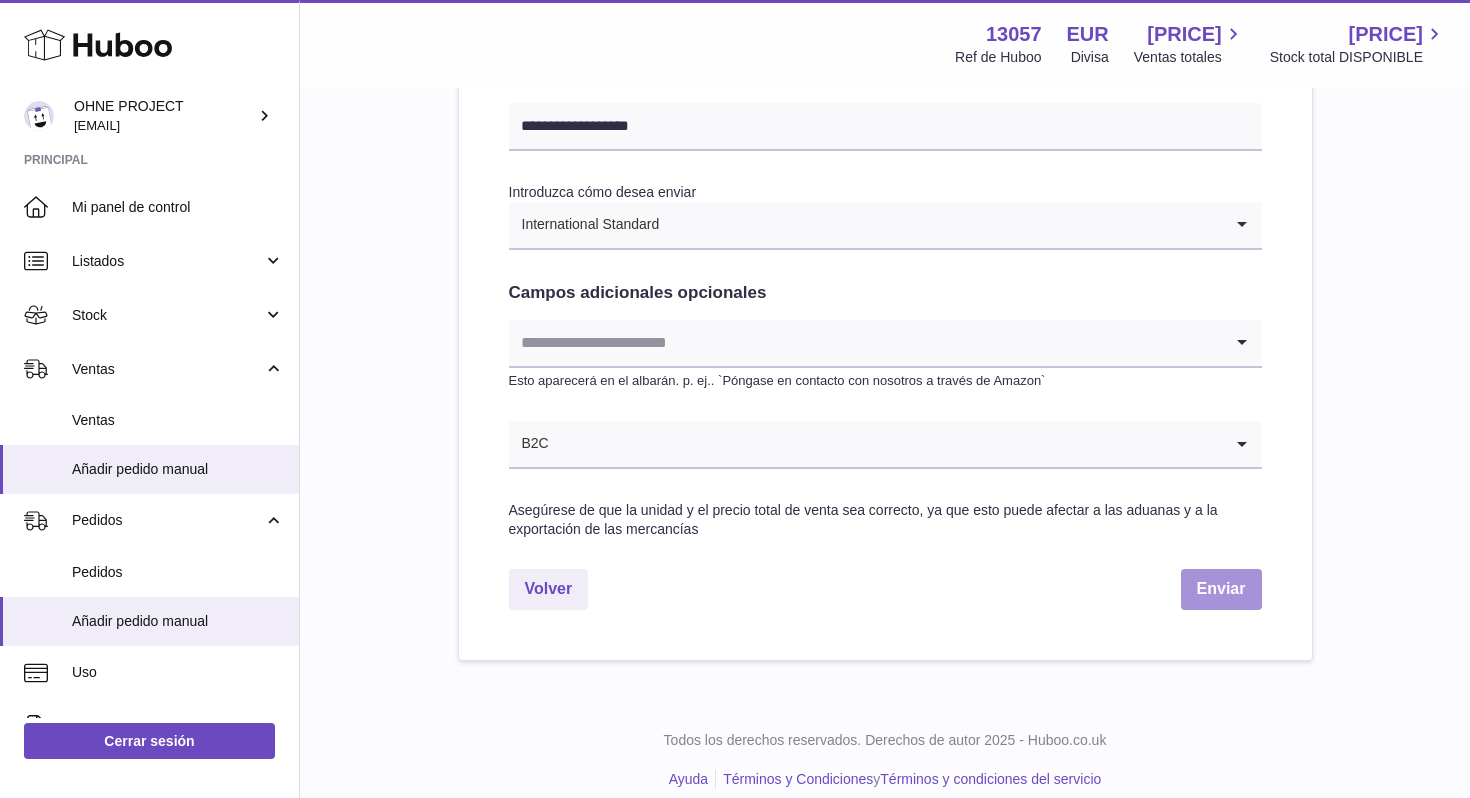 scroll, scrollTop: 1034, scrollLeft: 0, axis: vertical 